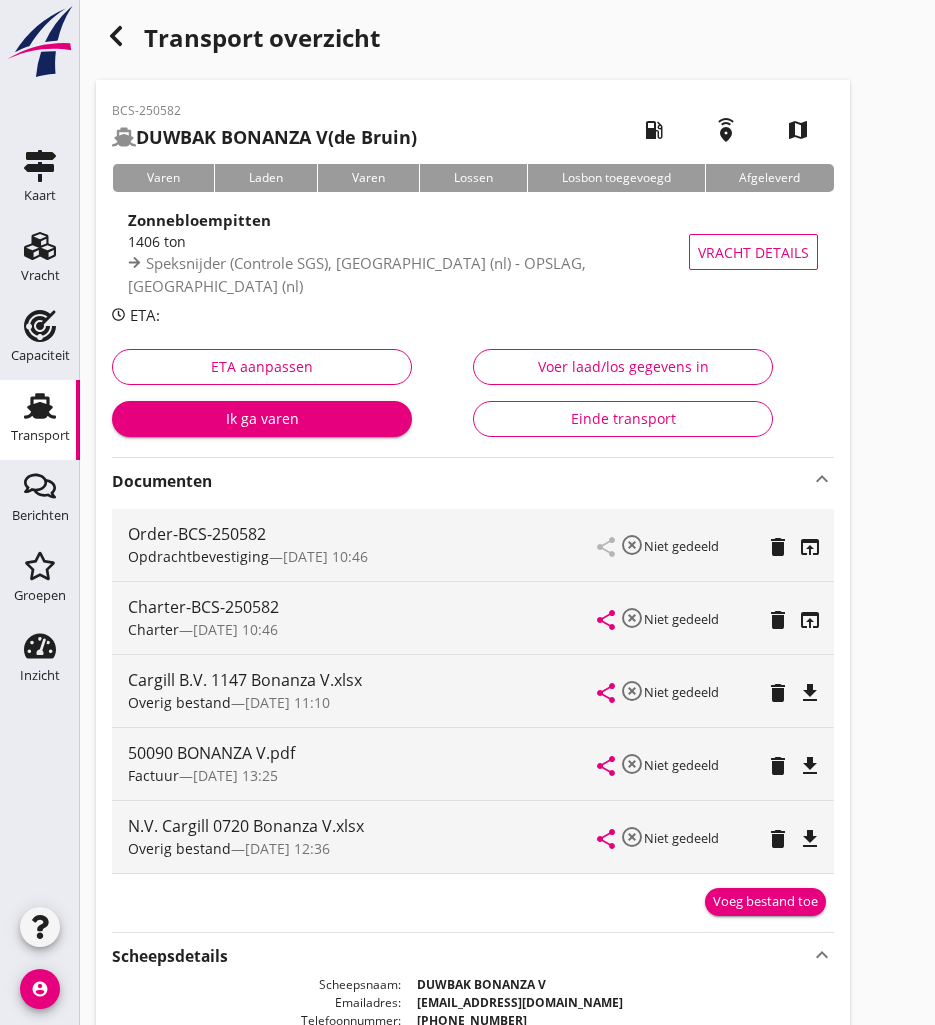scroll, scrollTop: 184, scrollLeft: 0, axis: vertical 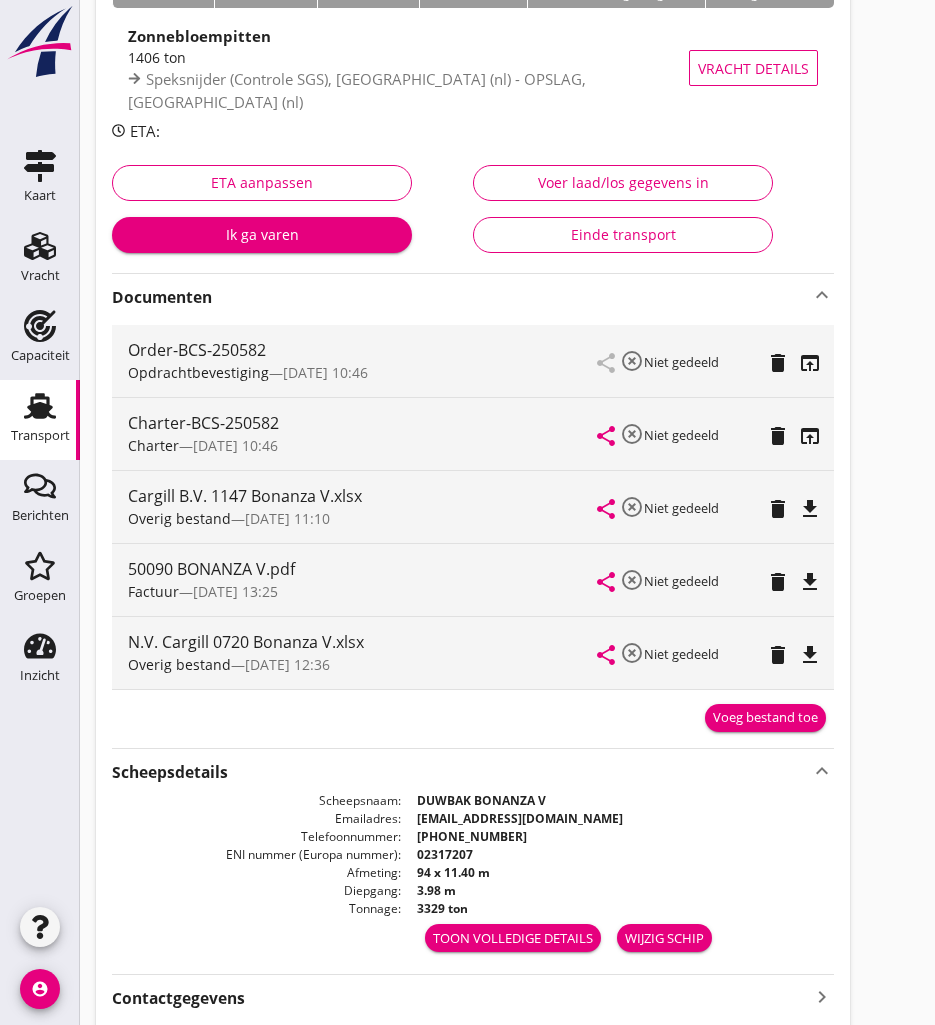 click on "Transport" at bounding box center (40, 435) 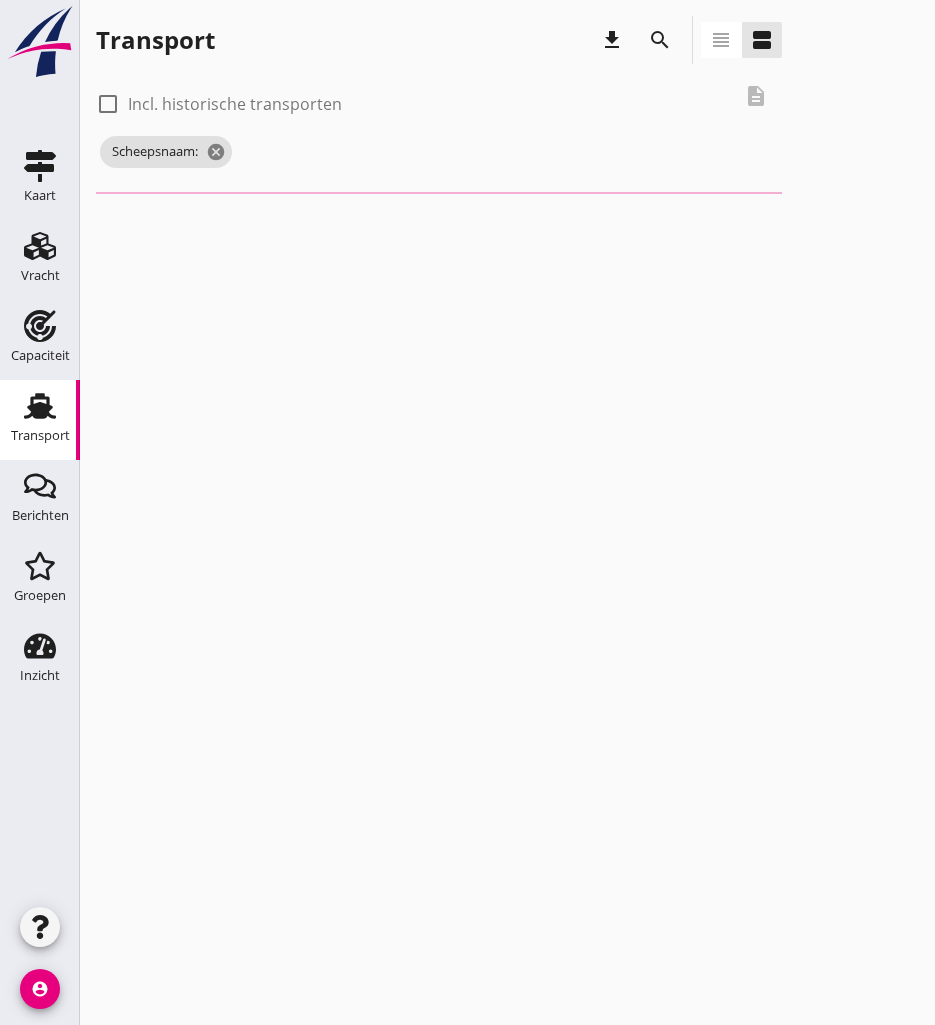 scroll, scrollTop: 0, scrollLeft: 0, axis: both 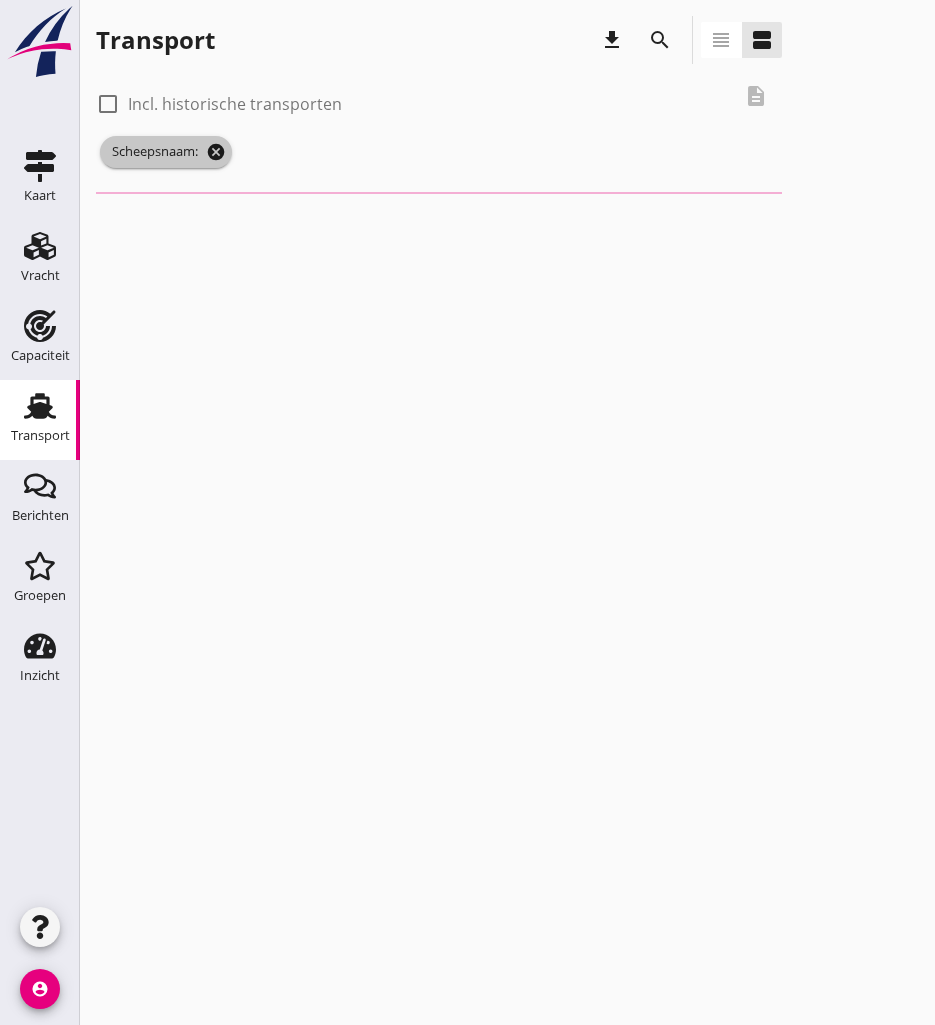 click on "cancel" at bounding box center (216, 152) 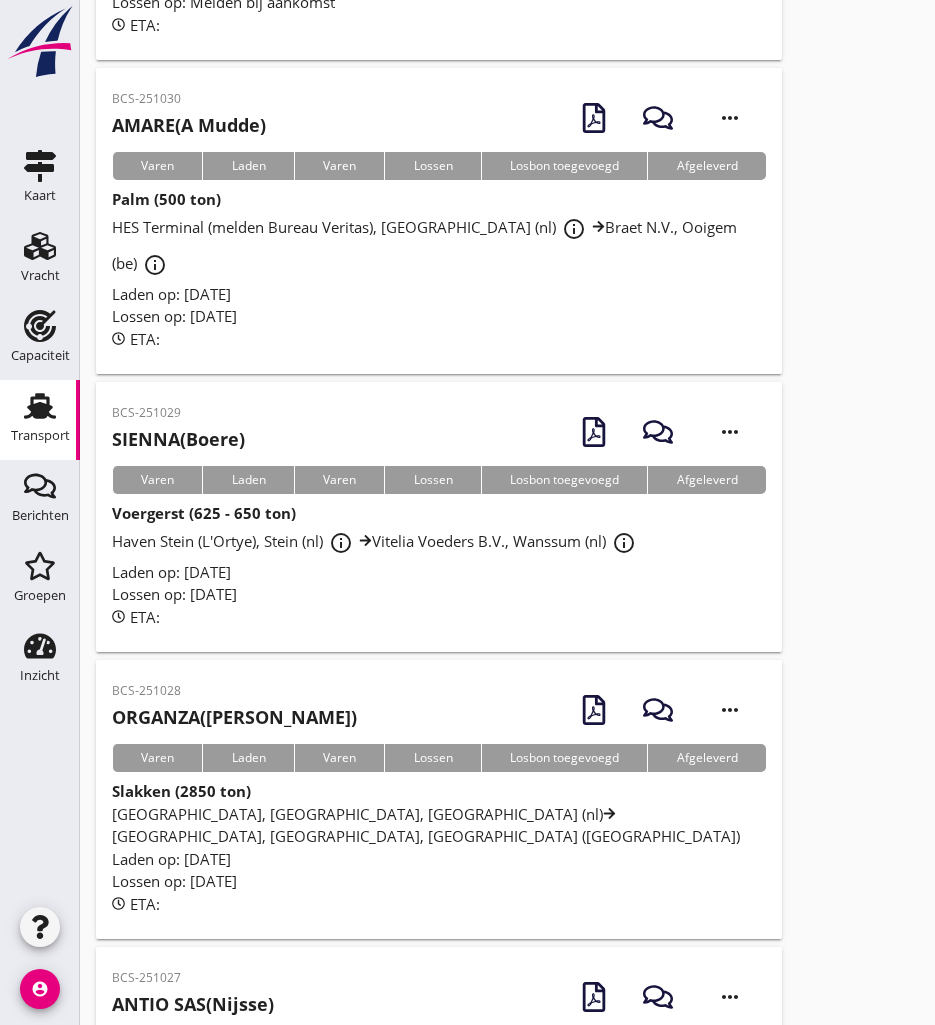 scroll, scrollTop: 600, scrollLeft: 0, axis: vertical 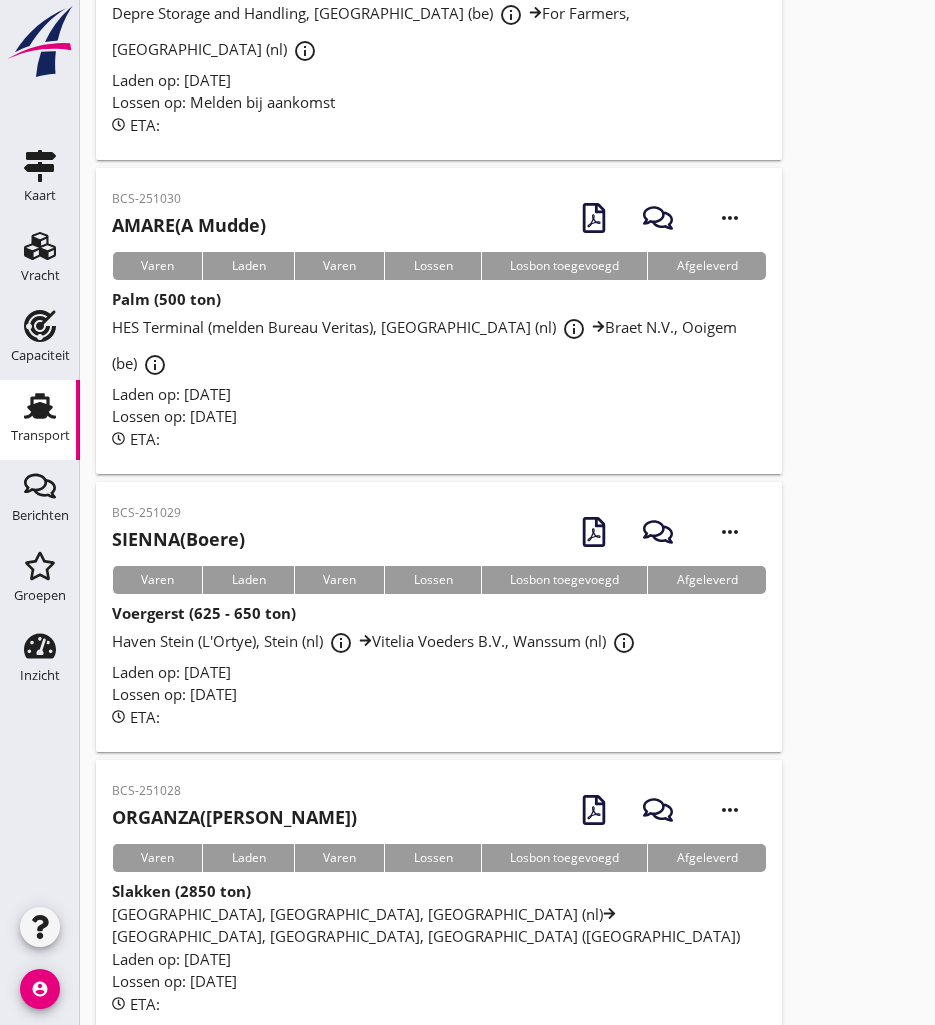 click on "SIENNA  (Boere)" at bounding box center [178, 539] 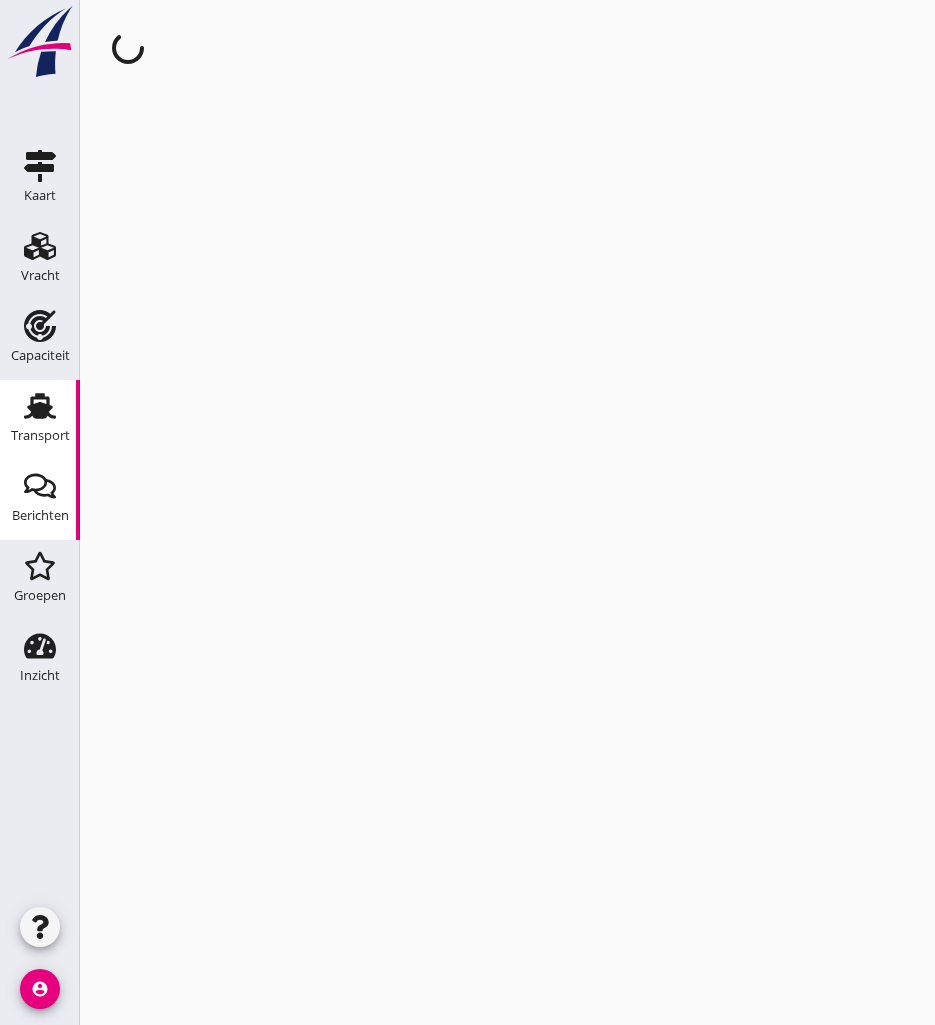 scroll, scrollTop: 0, scrollLeft: 0, axis: both 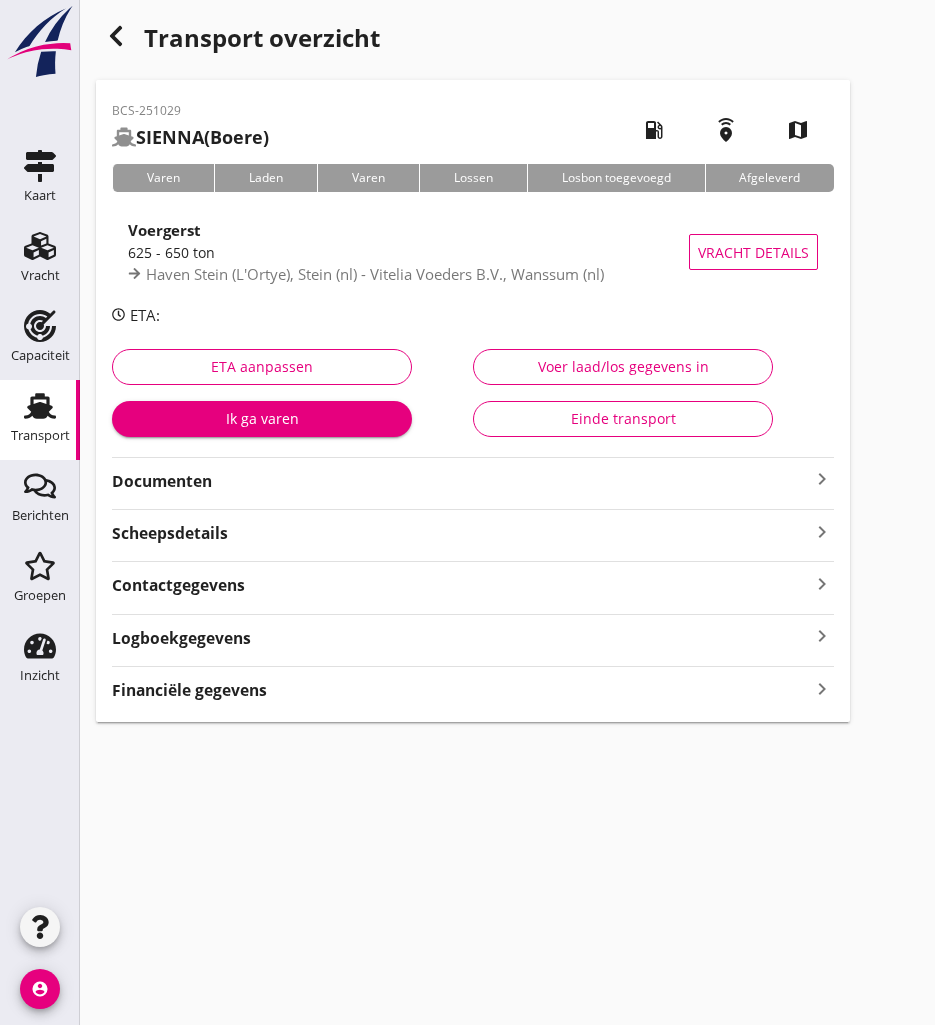 click on "Documenten" at bounding box center [461, 481] 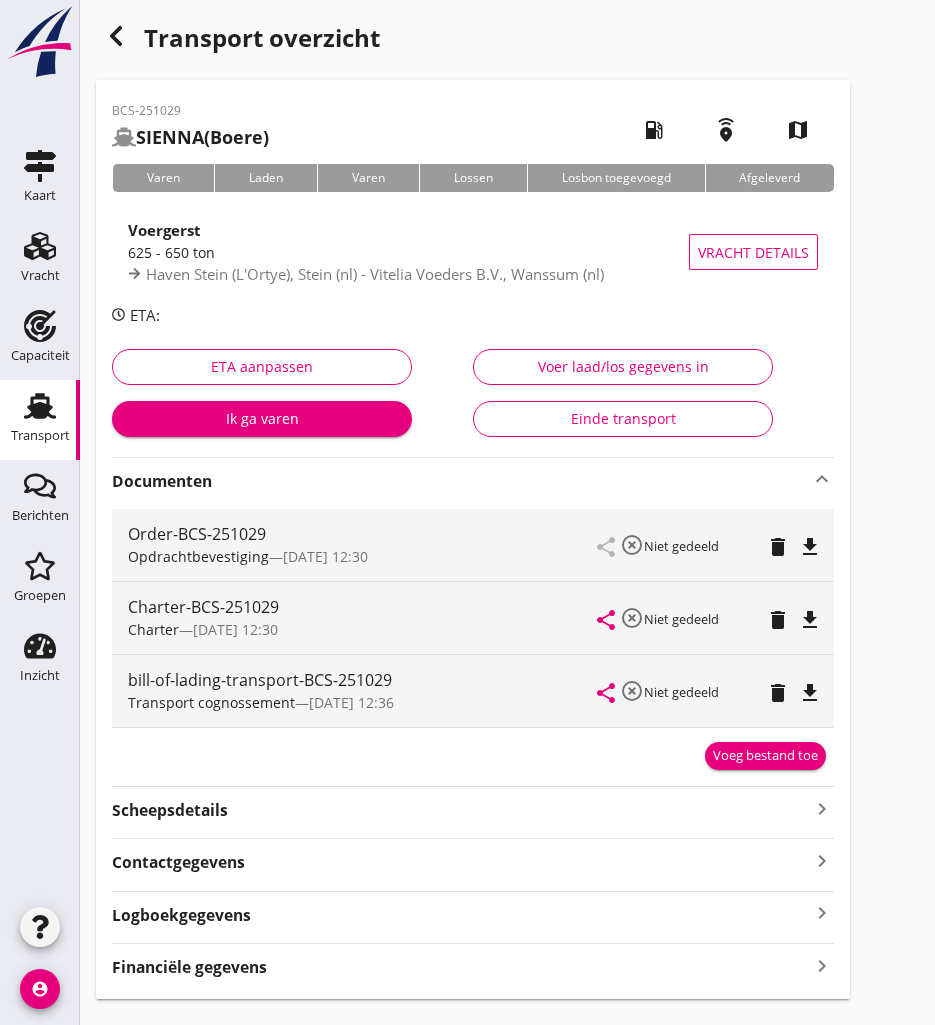 click on "file_download" at bounding box center (810, 620) 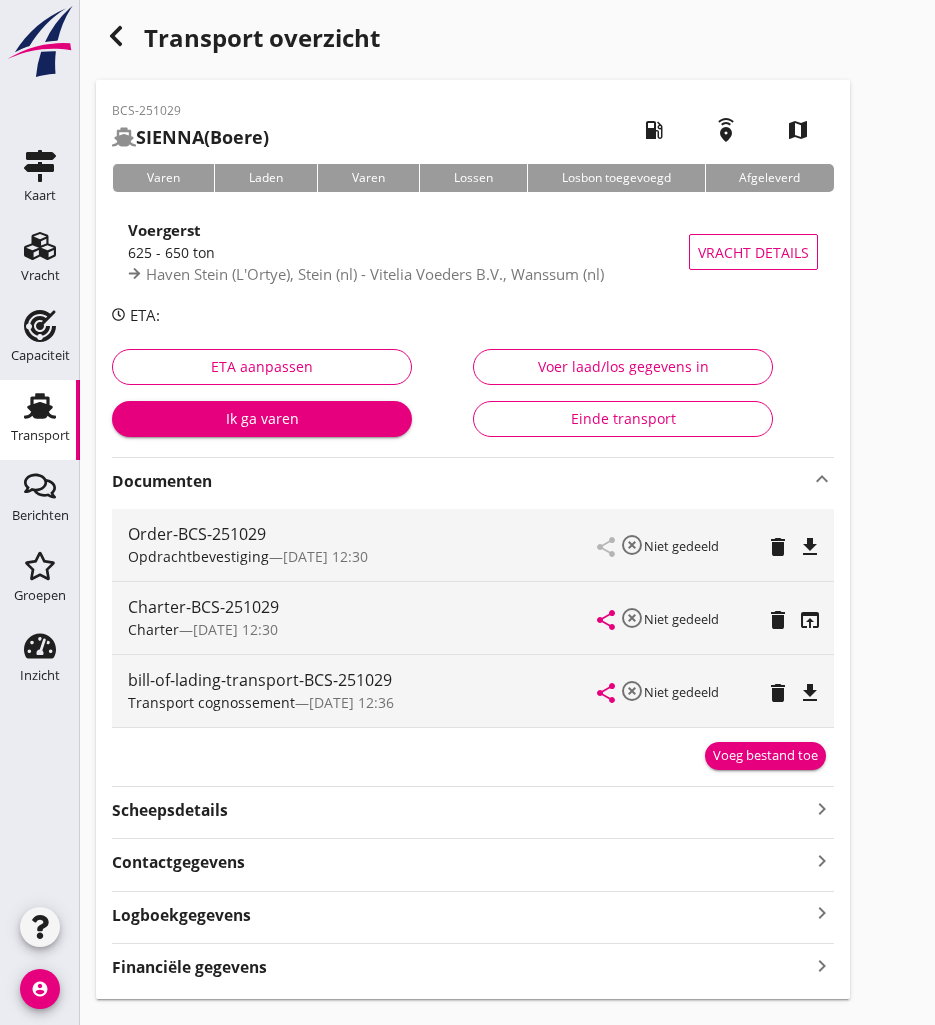click 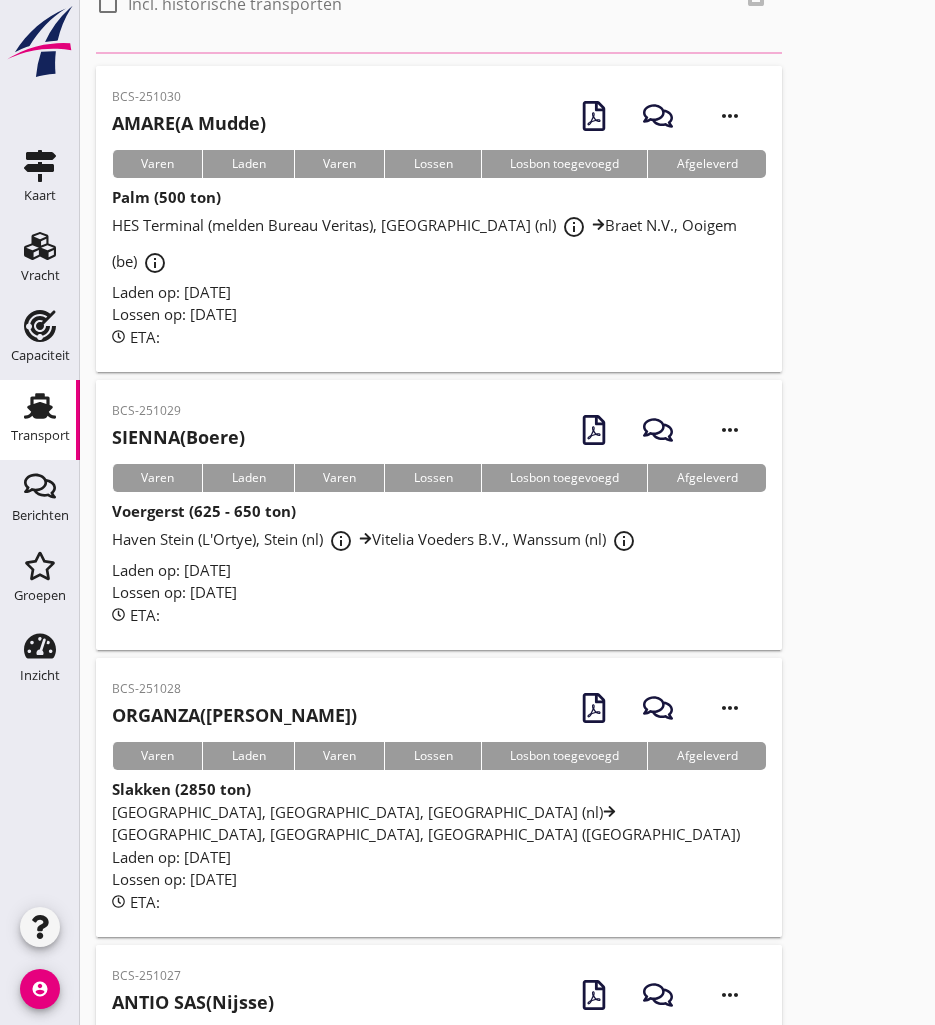 scroll, scrollTop: 0, scrollLeft: 0, axis: both 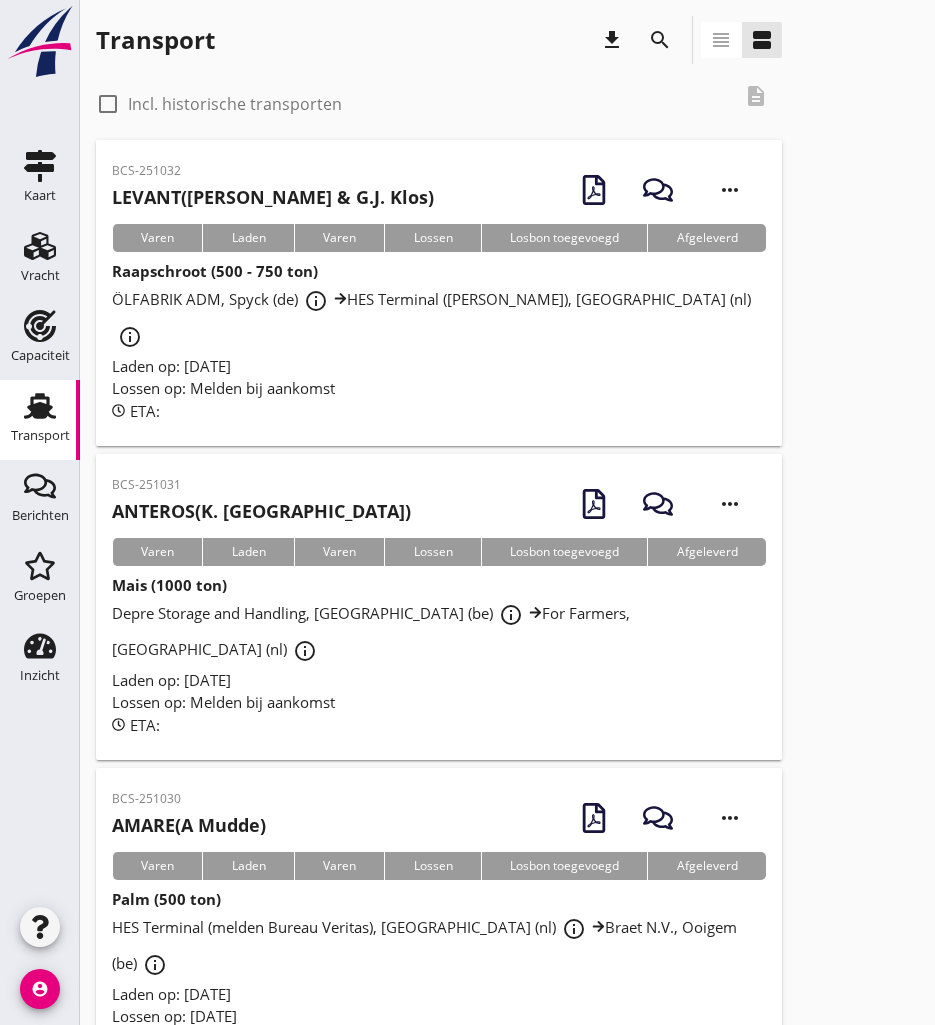 click on "BCS-251030" at bounding box center [189, 799] 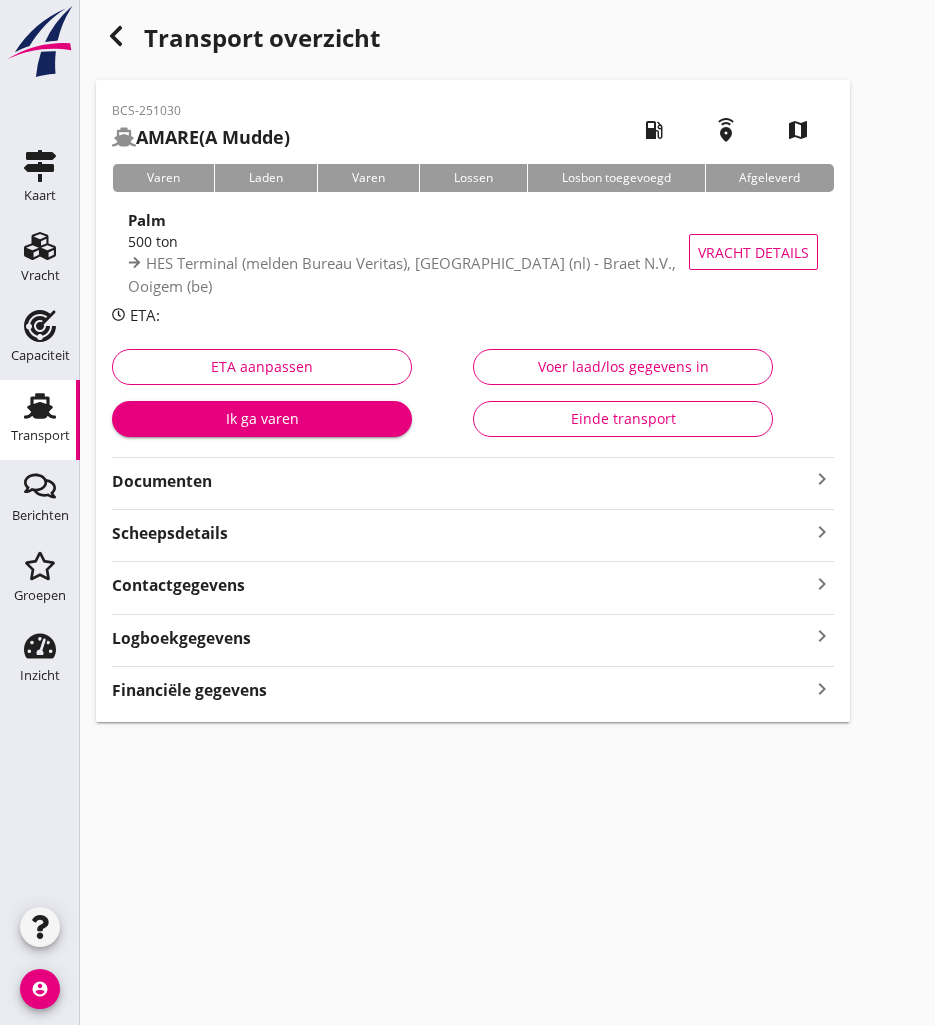 click on "Documenten" at bounding box center (461, 481) 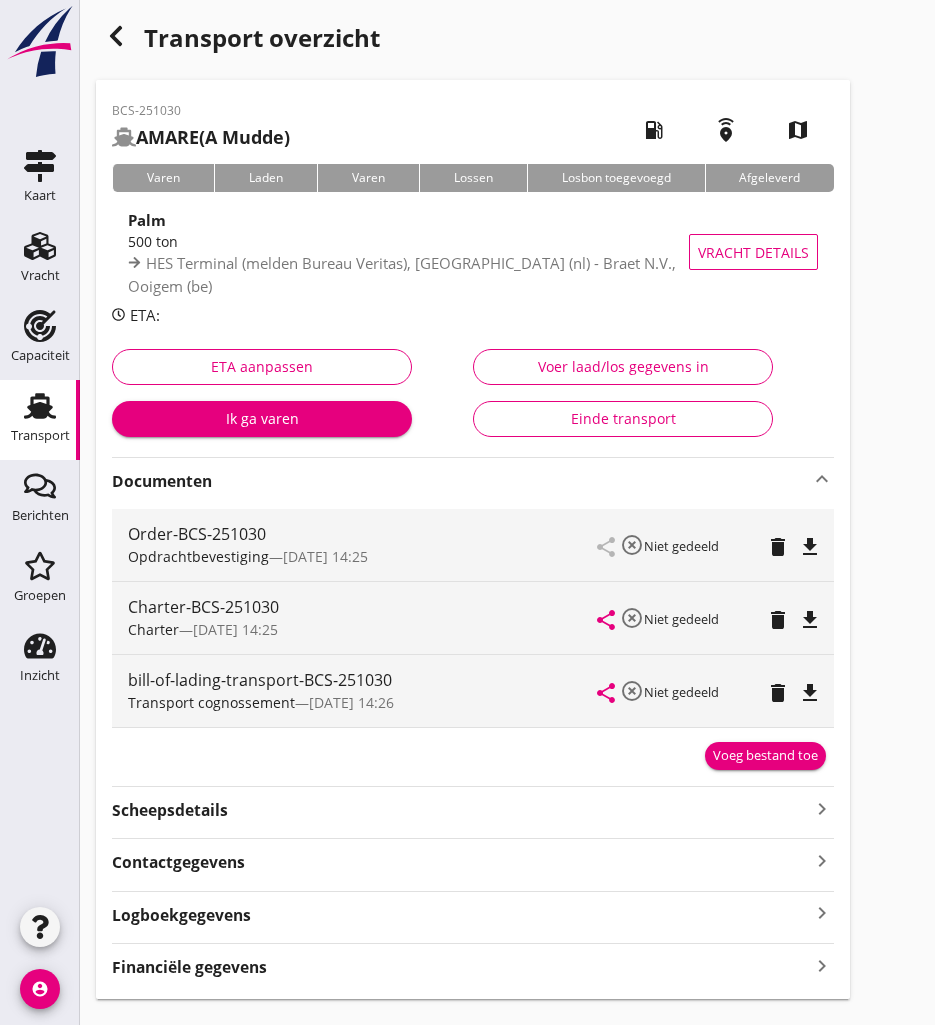 click on "file_download" at bounding box center (810, 620) 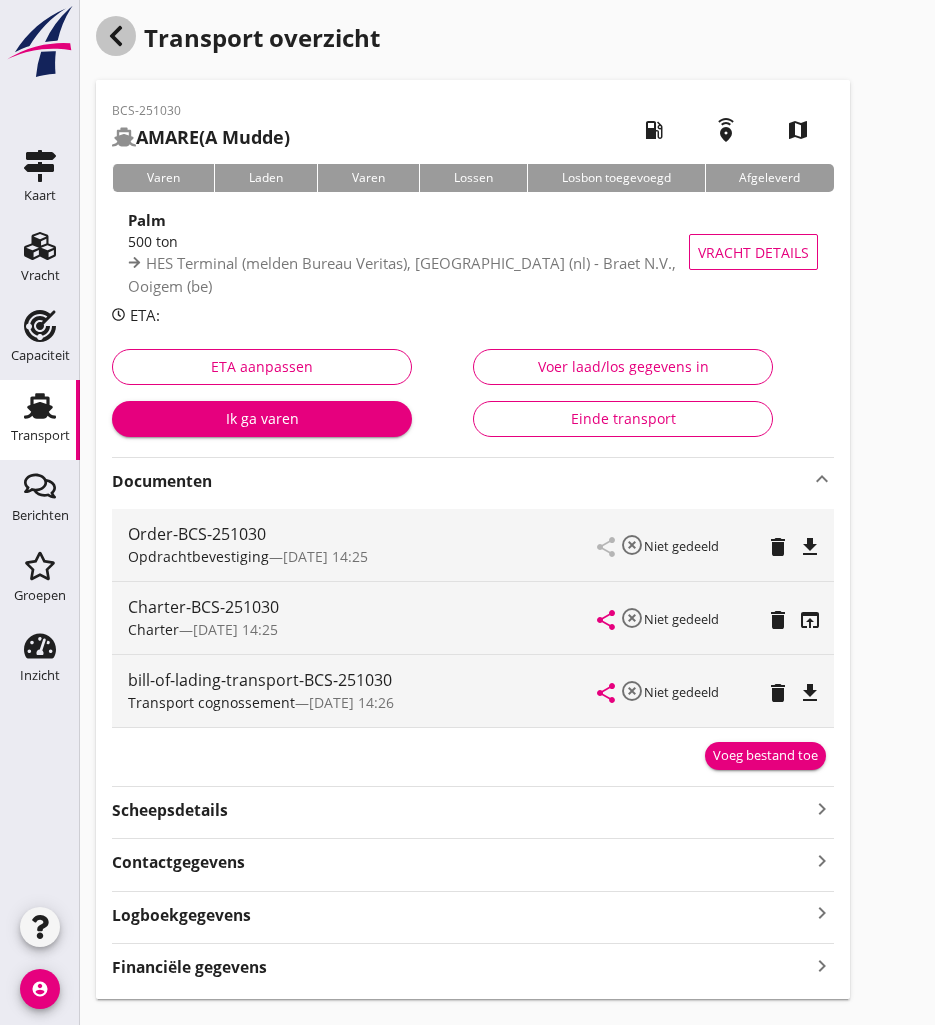 click 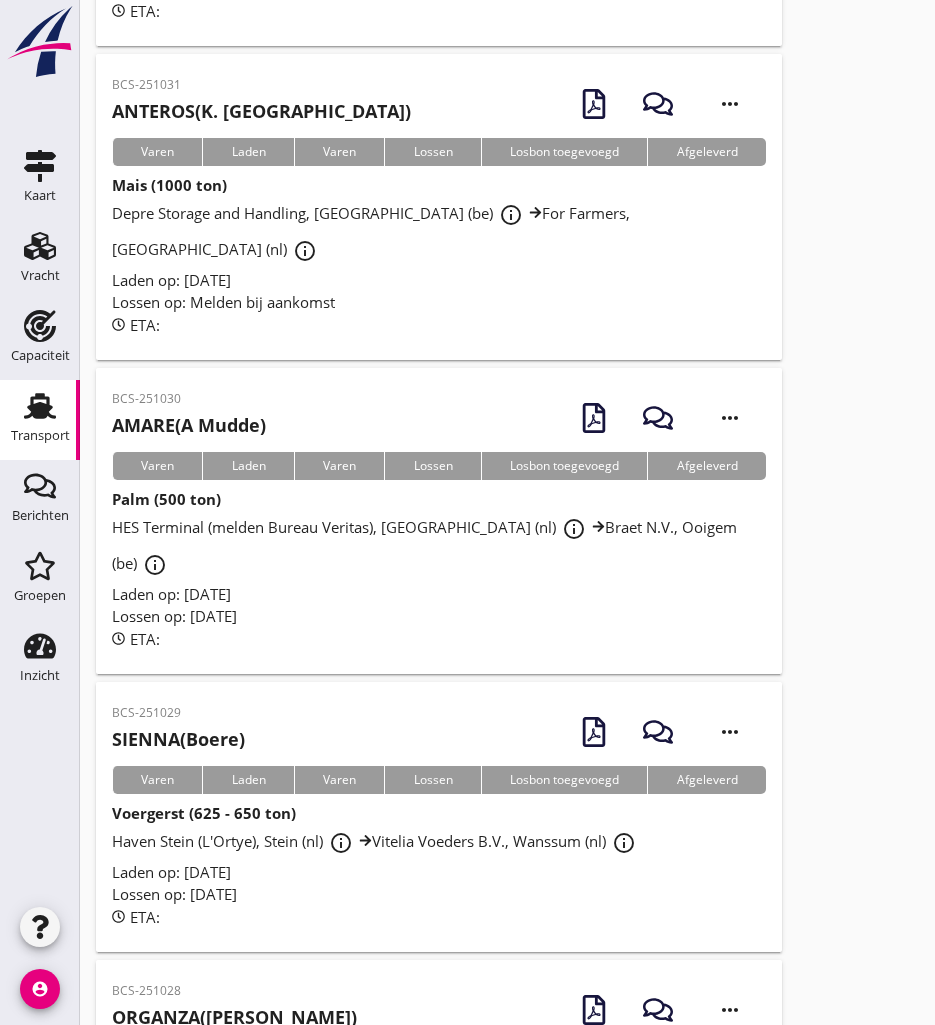 scroll, scrollTop: 0, scrollLeft: 0, axis: both 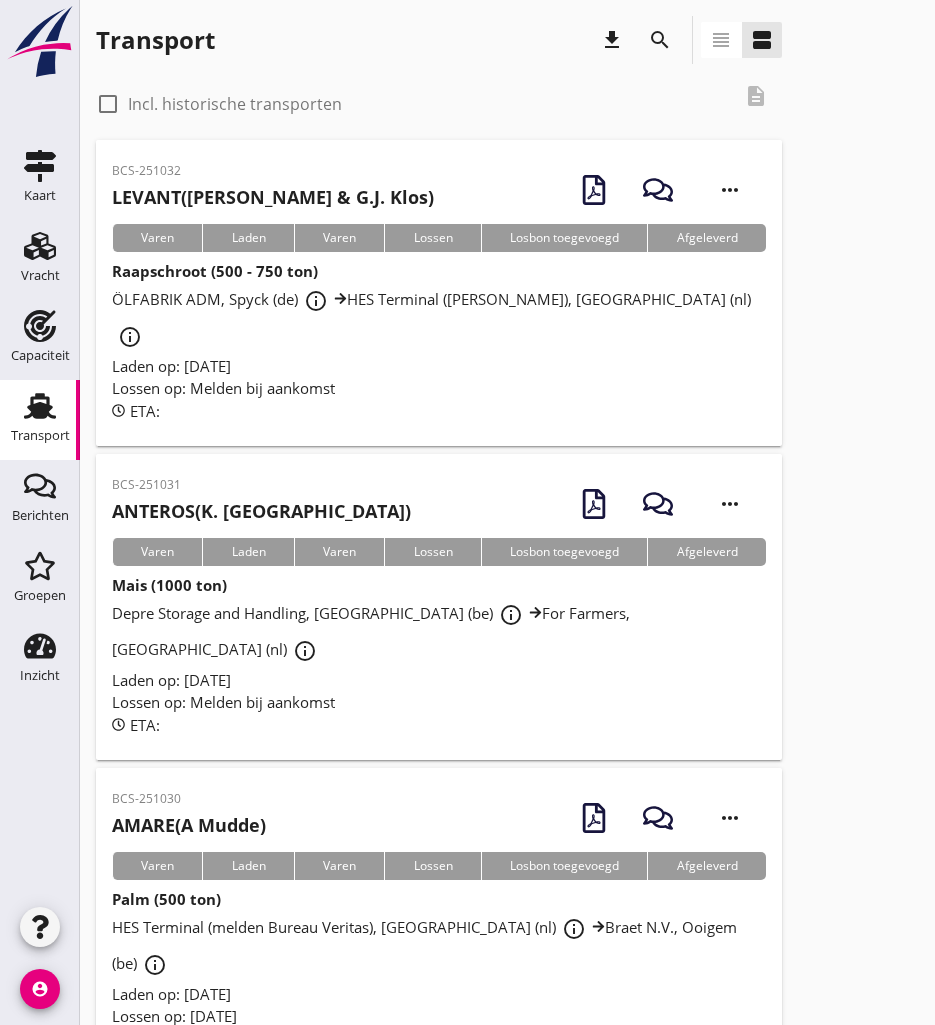 click on "ANTEROS  (K. [GEOGRAPHIC_DATA])" at bounding box center [261, 511] 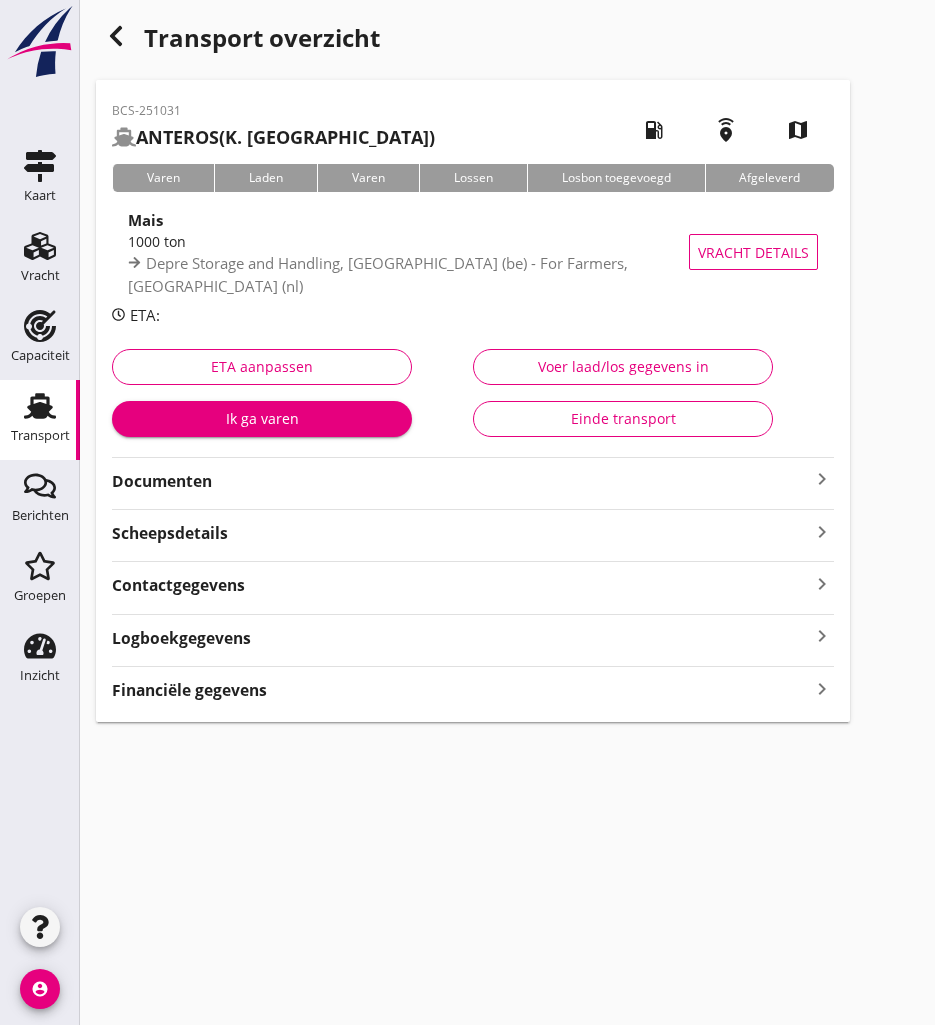 click on "Documenten" at bounding box center [461, 481] 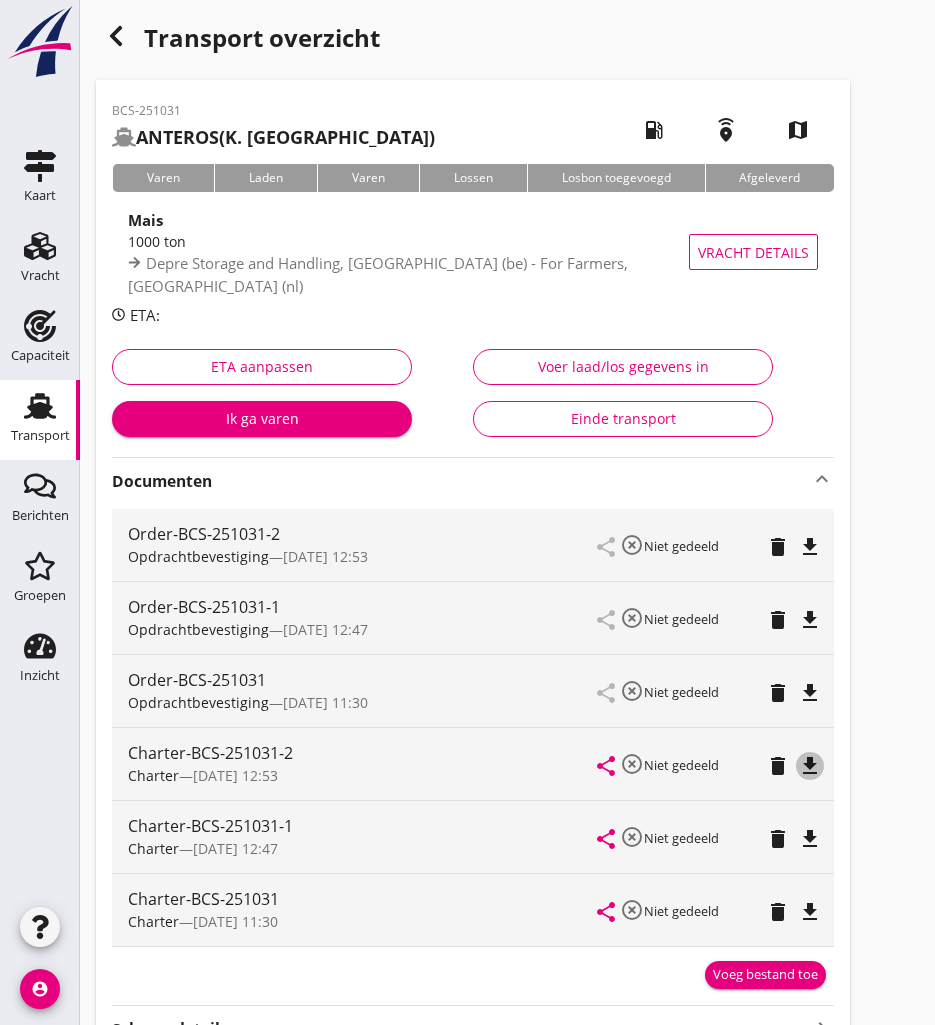 click on "file_download" at bounding box center (810, 766) 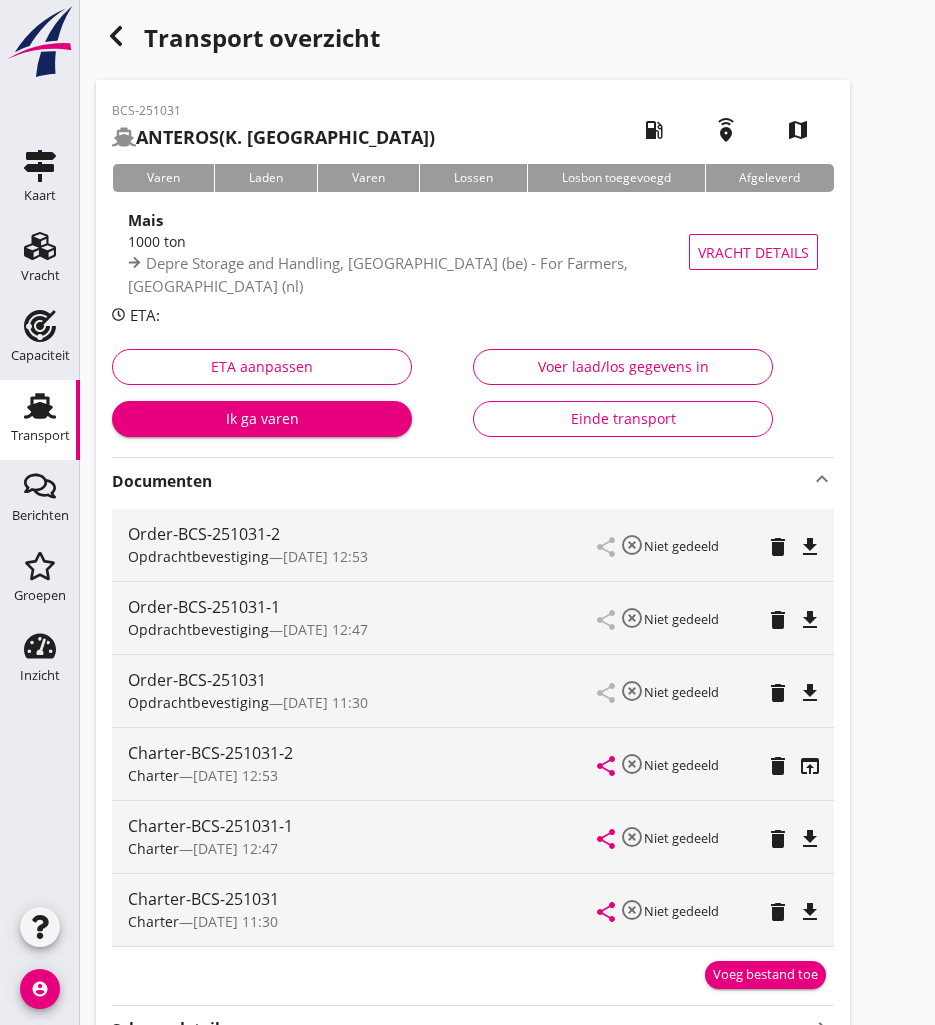 click 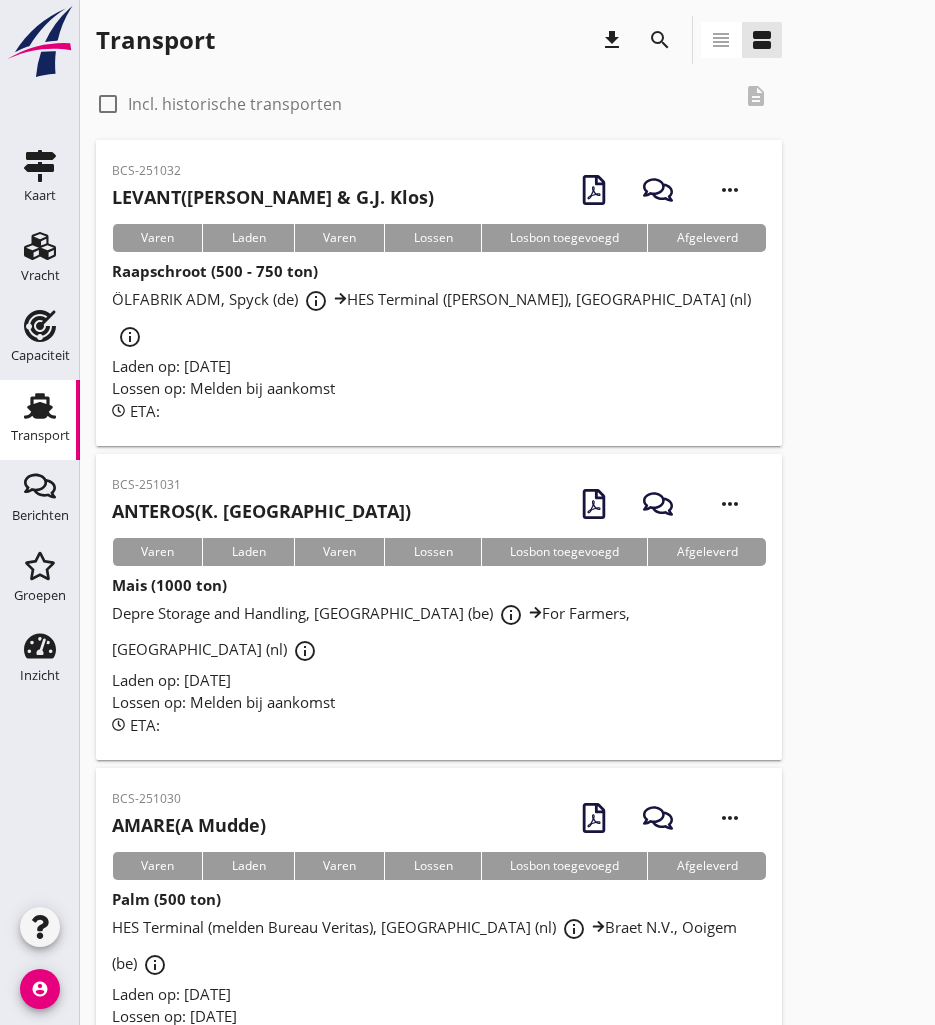 click on "BCS-251032  LEVANT  (K. de [PERSON_NAME] & G.J. Klos)" at bounding box center [273, 186] 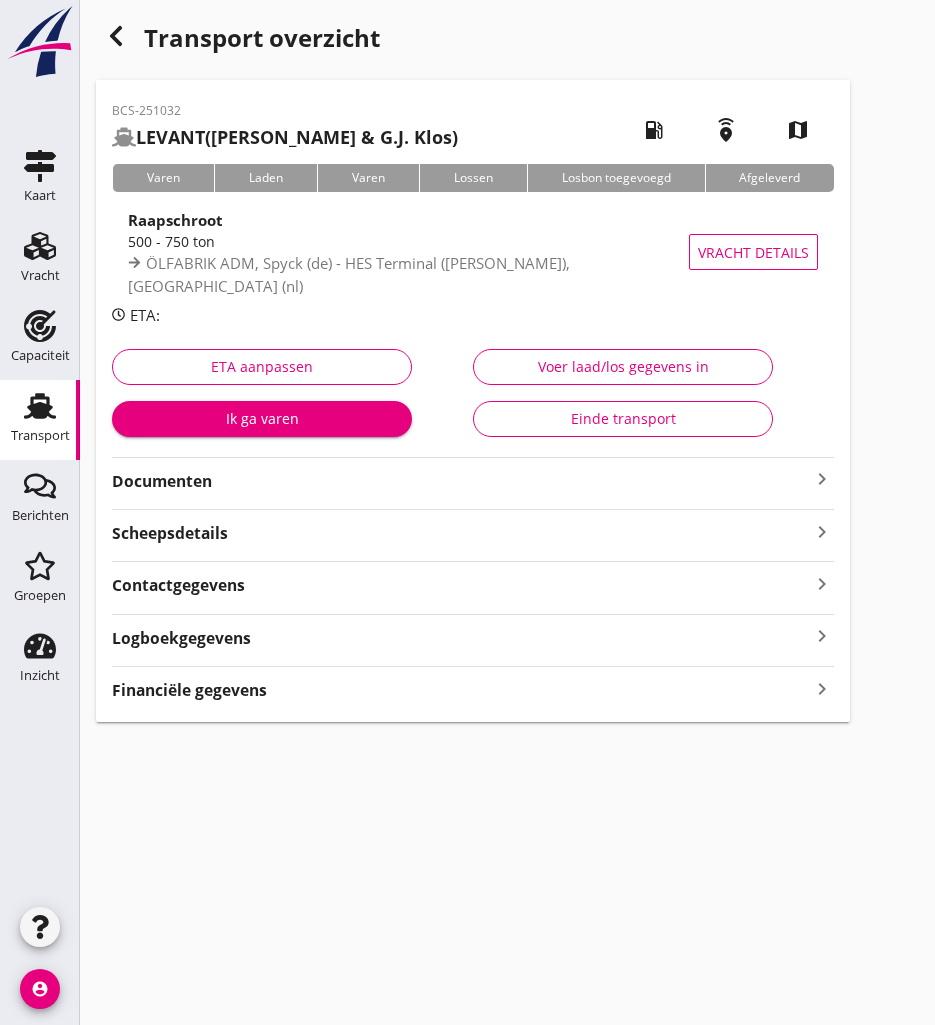 click on "BCS-251032   LEVANT    (K. de [PERSON_NAME] & G.J. Klos)  local_gas_station emergency_share map  Varen   Laden   Varen   Lossen   Losbon toegevoegd   Afgeleverd   Raapschroot      500 - 750 ton   ÖLFABRIK ADM, Spyck (de) - HES Terminal ([PERSON_NAME]), [GEOGRAPHIC_DATA] (nl)   Vracht details   ETA:    ETA aanpassen   Ik ga varen   Voer laad/los gegevens in   Einde transport   Documenten  keyboard_arrow_right  Scheepsdetails  keyboard_arrow_right  Contactgegevens  keyboard_arrow_right  Logboekgegevens  keyboard_arrow_right  Financiële gegevens  keyboard_arrow_right" at bounding box center (473, 401) 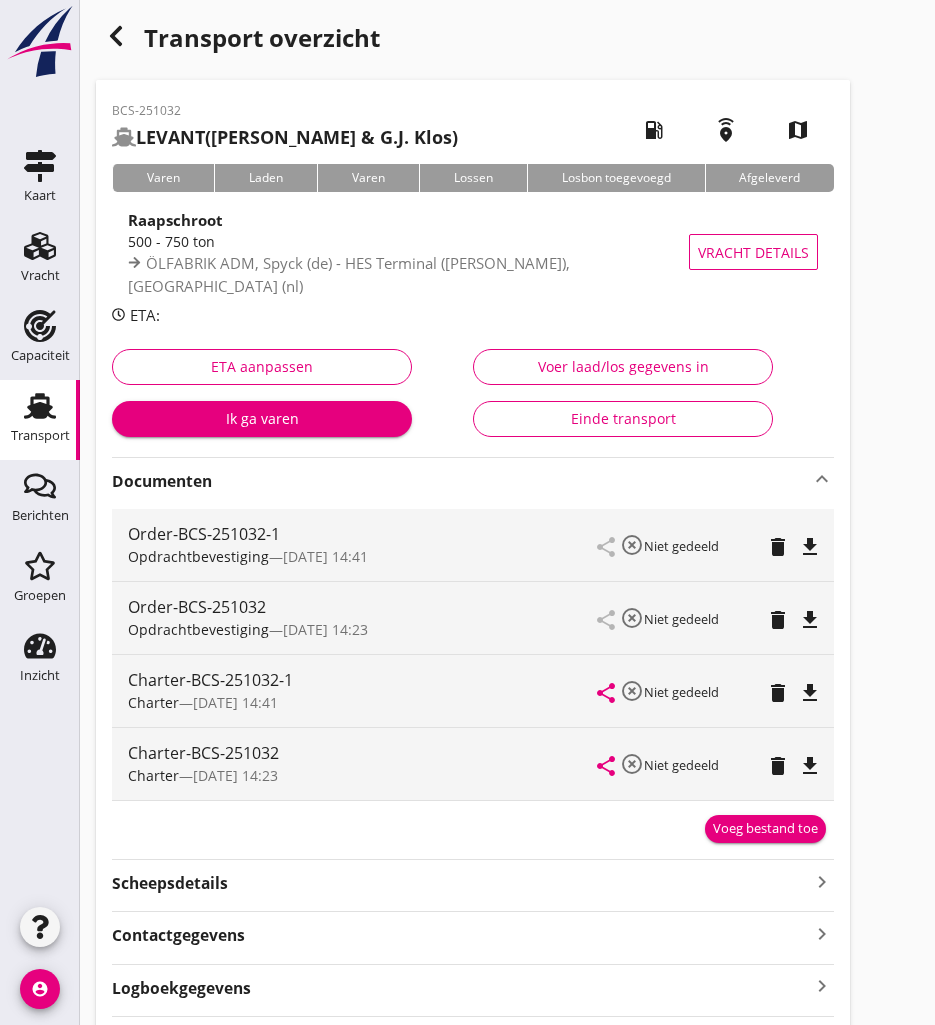 click on "file_download" at bounding box center (810, 693) 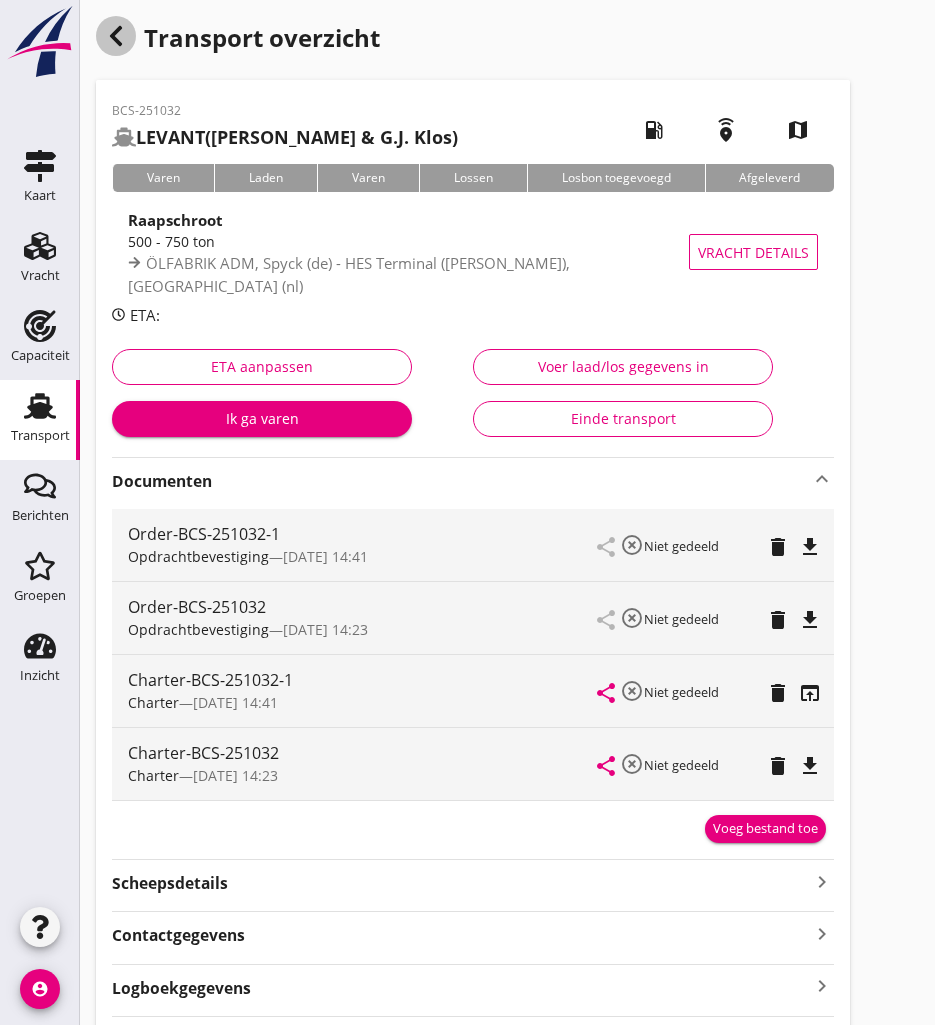 click at bounding box center [116, 36] 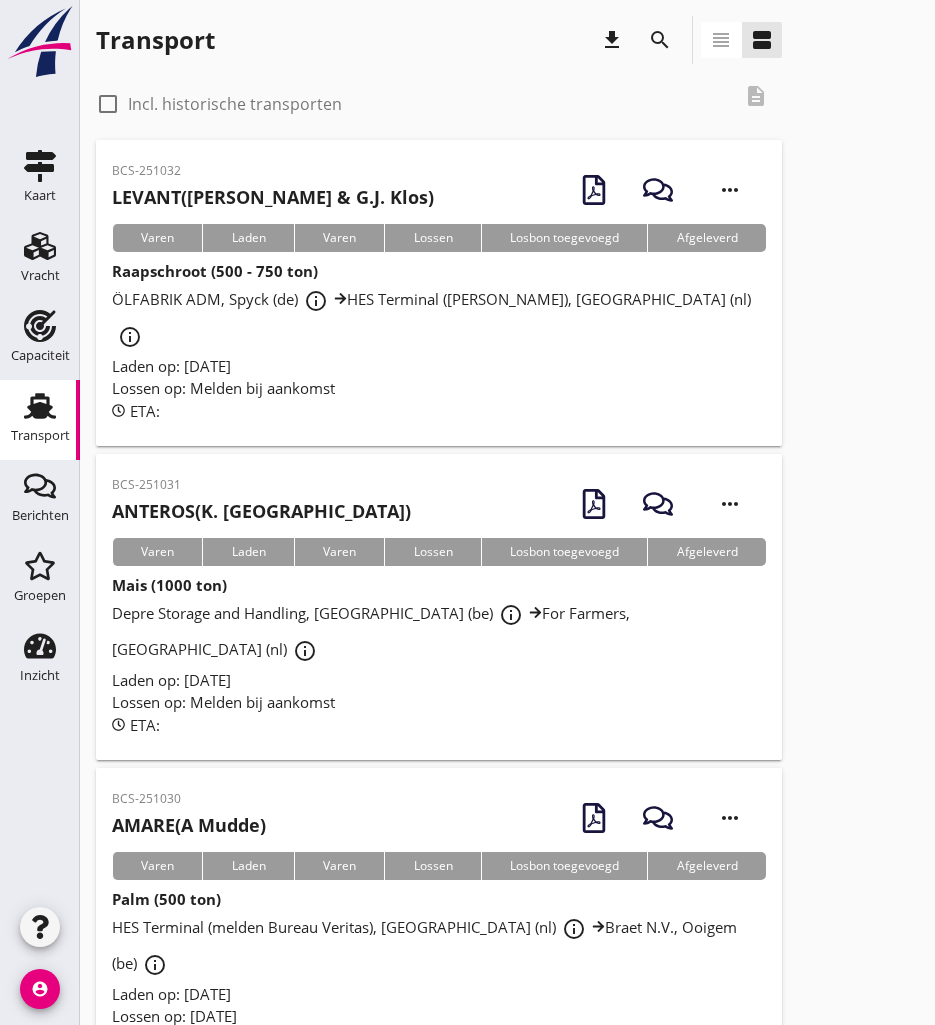 click on "search" at bounding box center [660, 40] 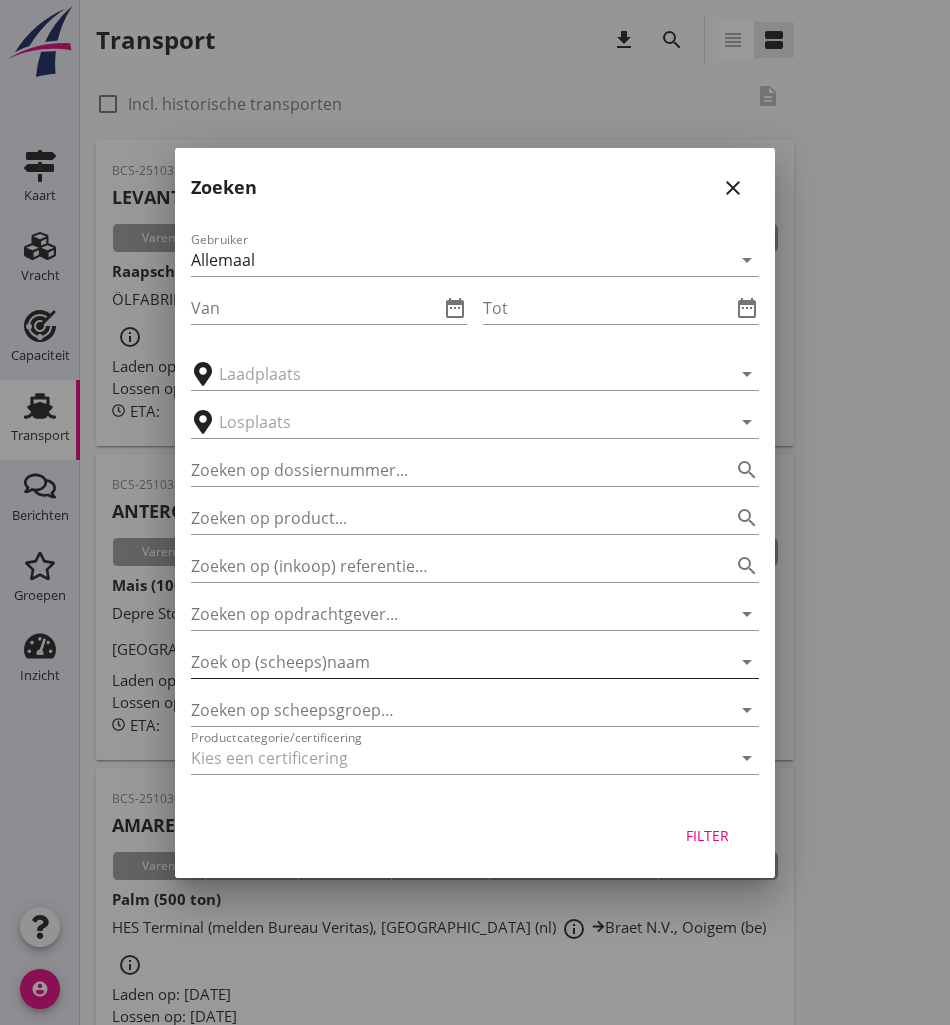 click at bounding box center [447, 662] 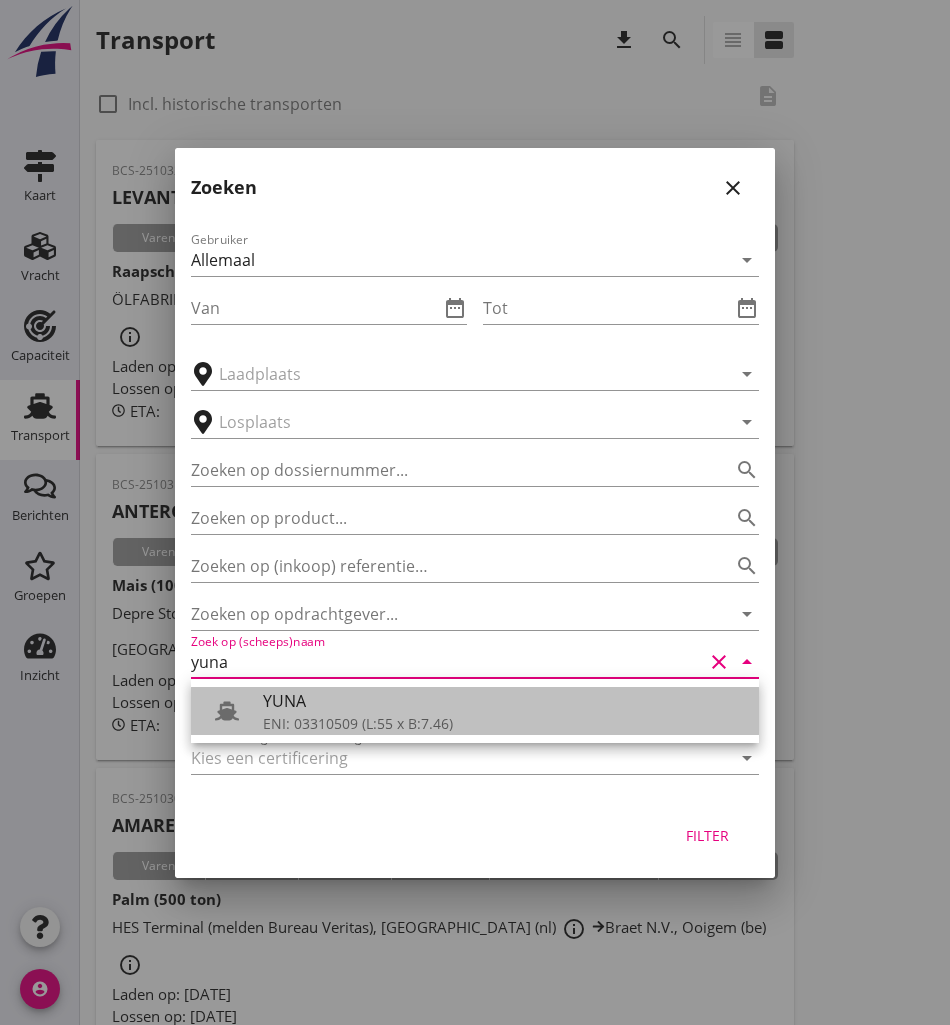 click on "YUNA" at bounding box center (503, 701) 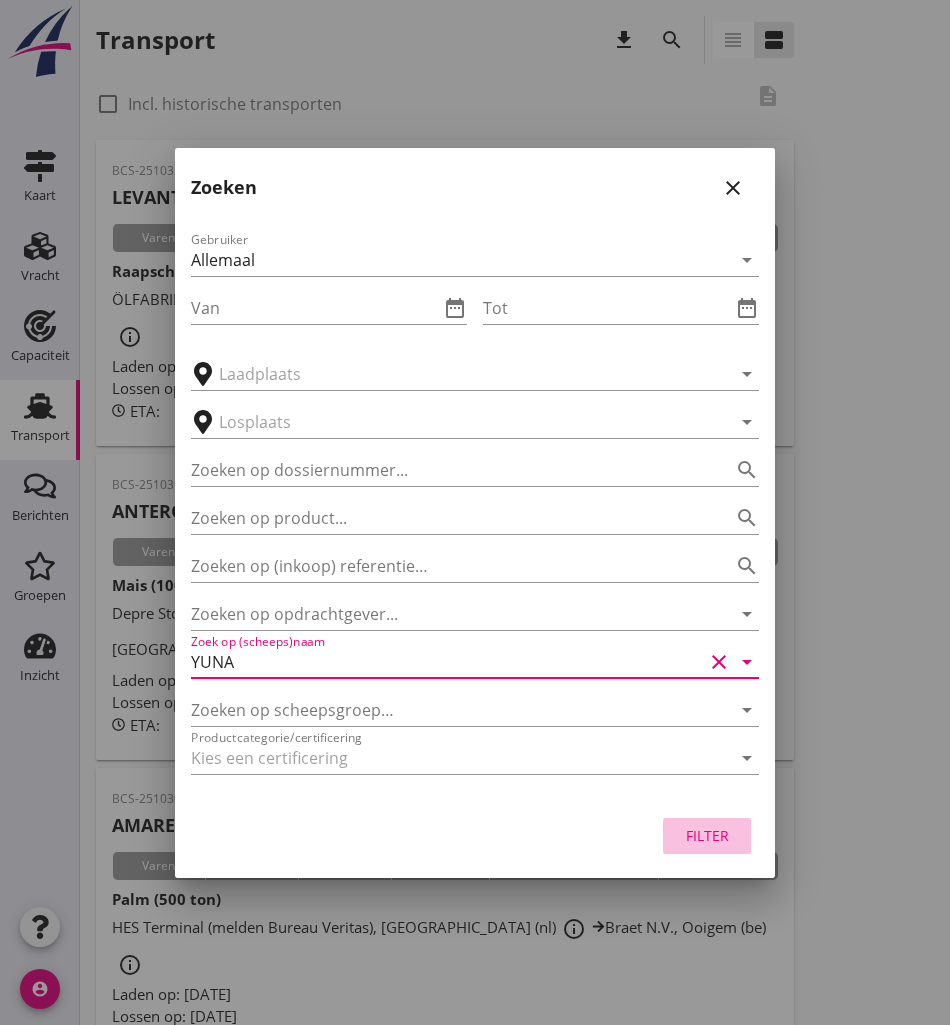 click on "Filter" at bounding box center [707, 835] 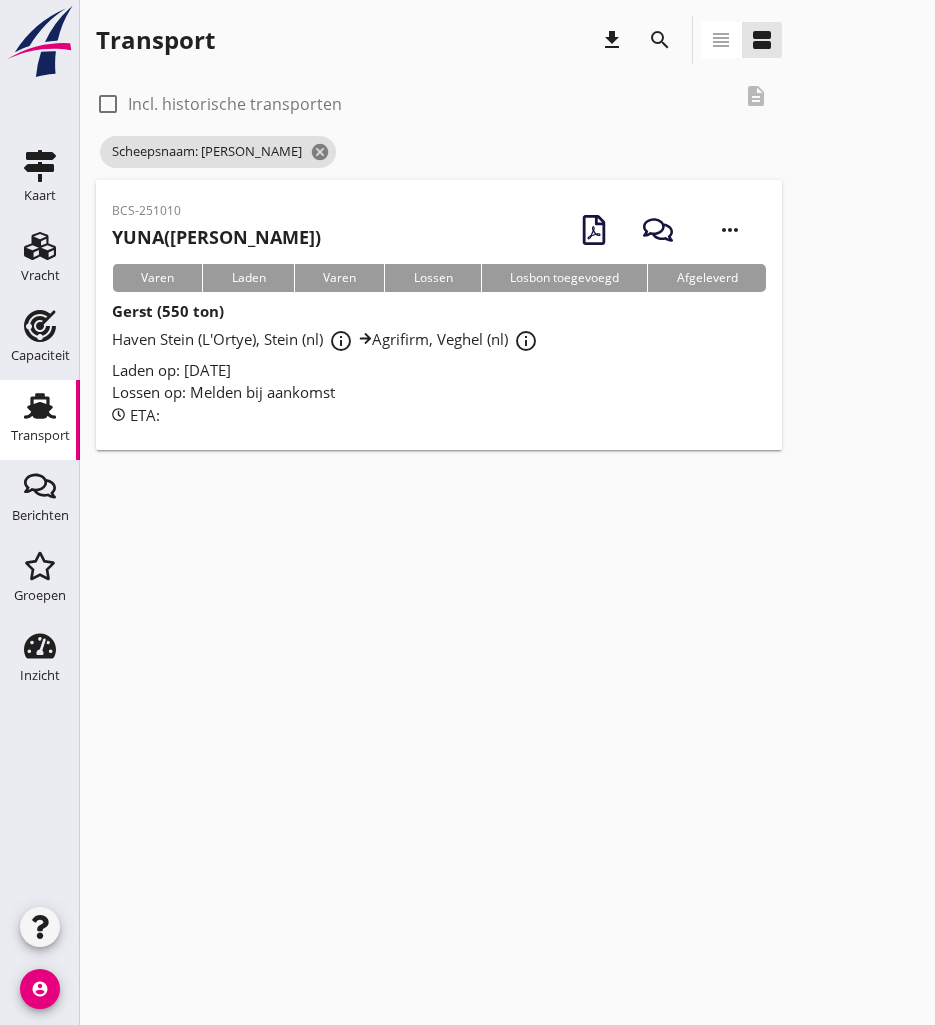 click on "Laden op: [DATE]" at bounding box center [439, 370] 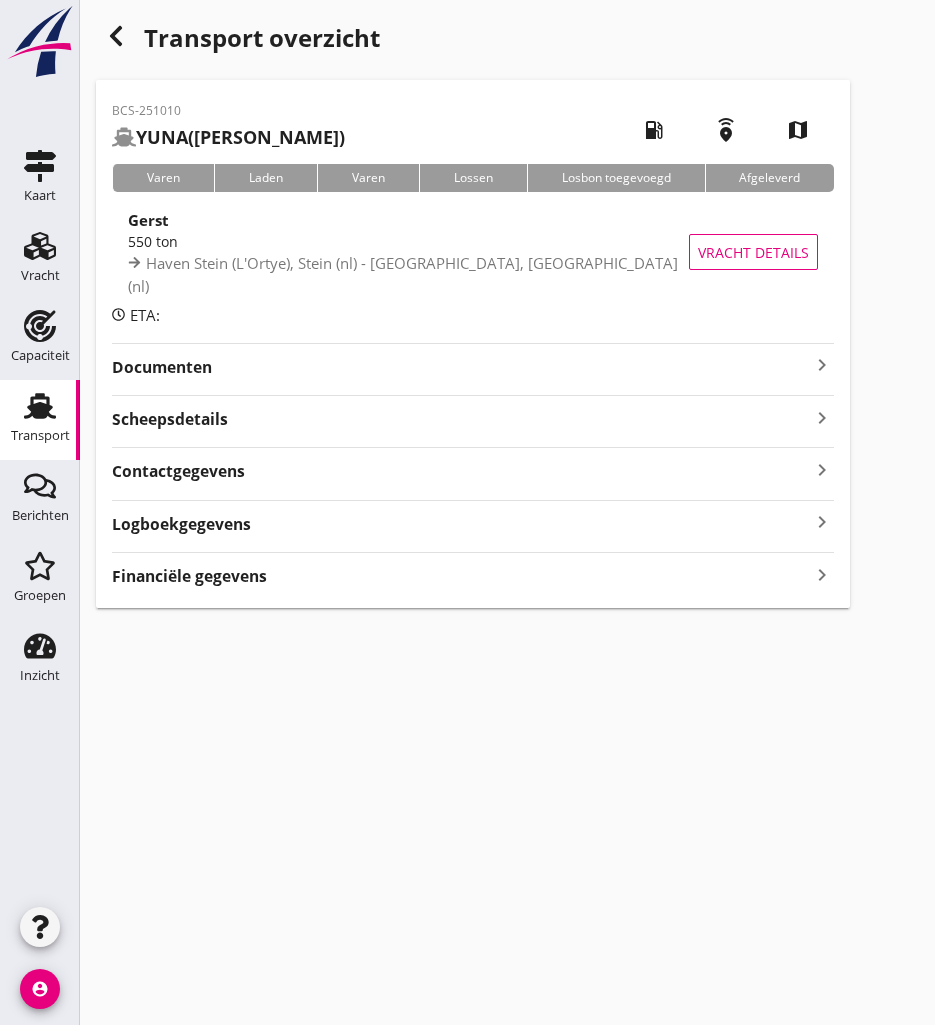 click on "Documenten" at bounding box center [461, 367] 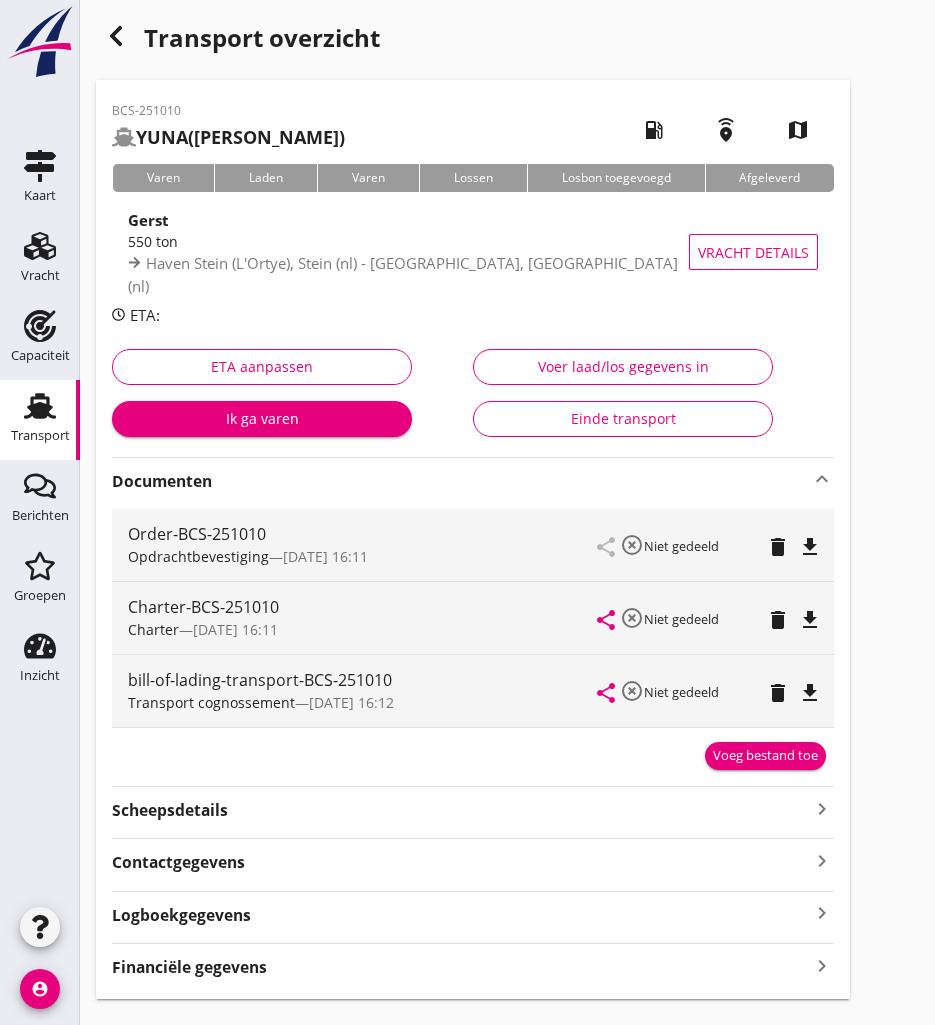 click on "file_download" at bounding box center [810, 620] 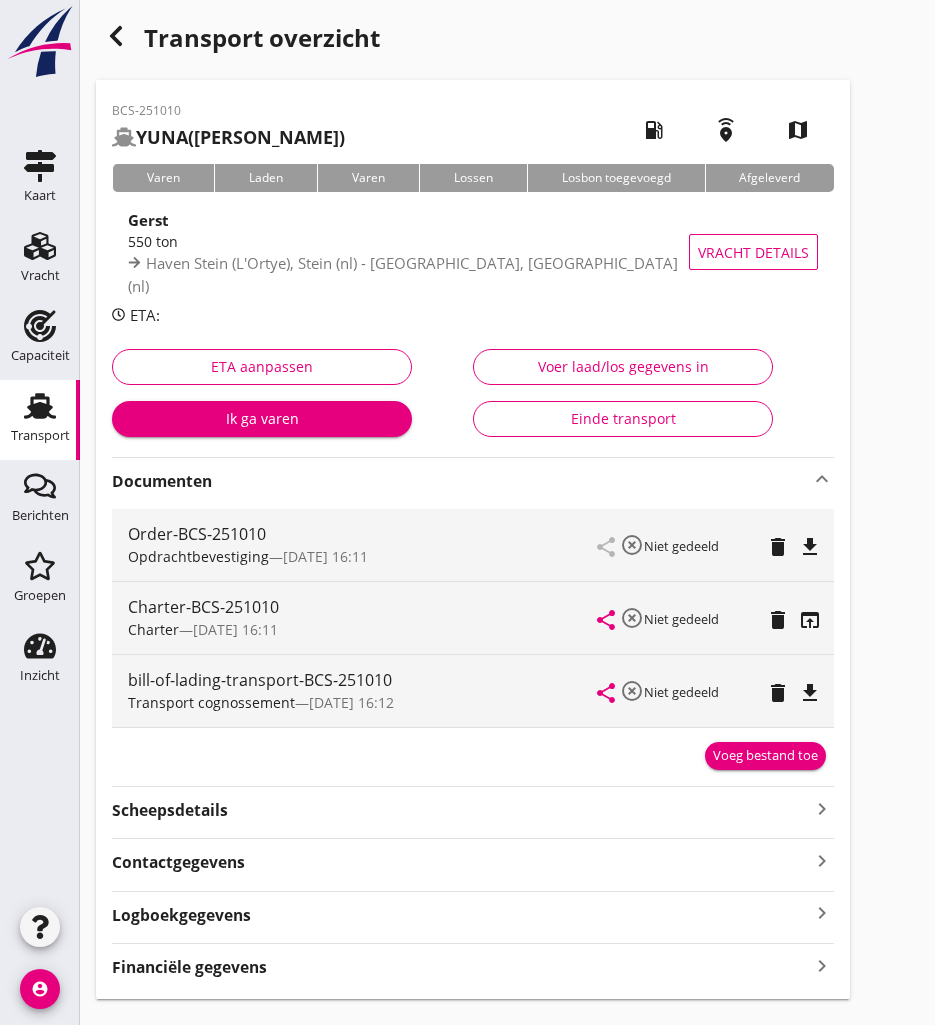 click at bounding box center [116, 36] 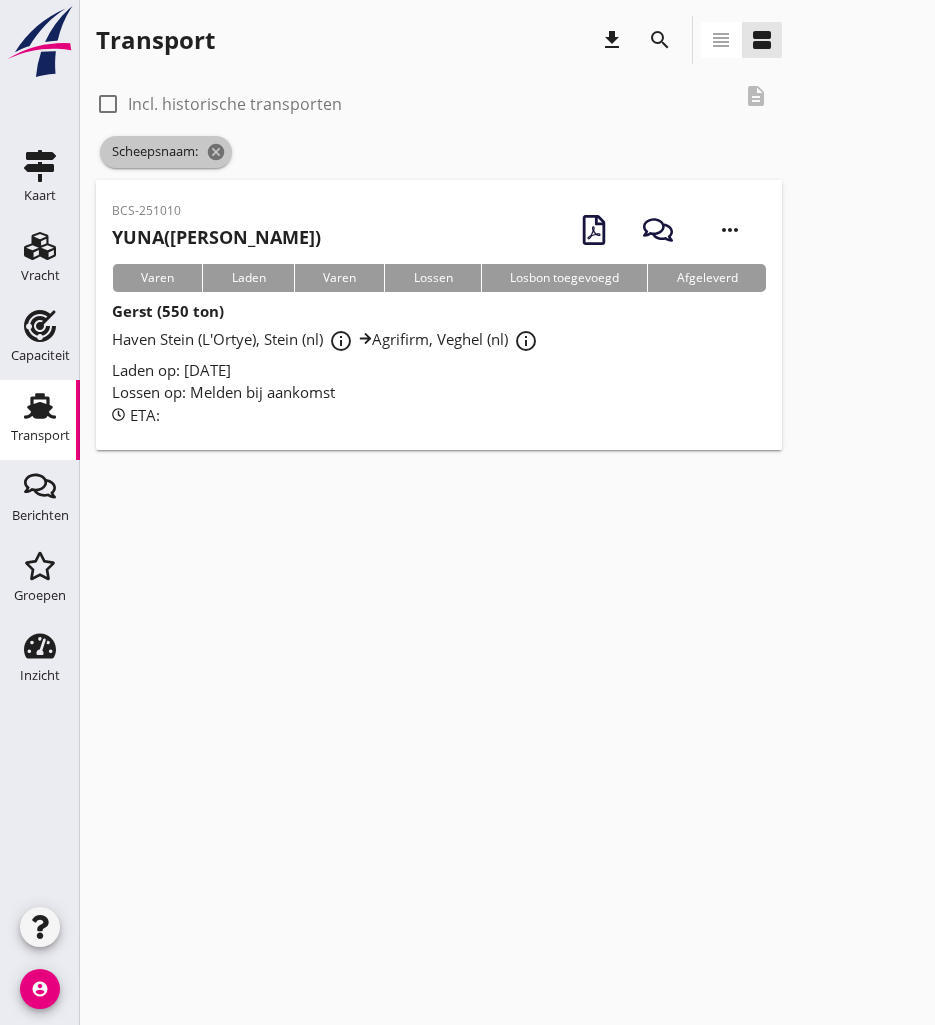 click on "cancel" at bounding box center (216, 152) 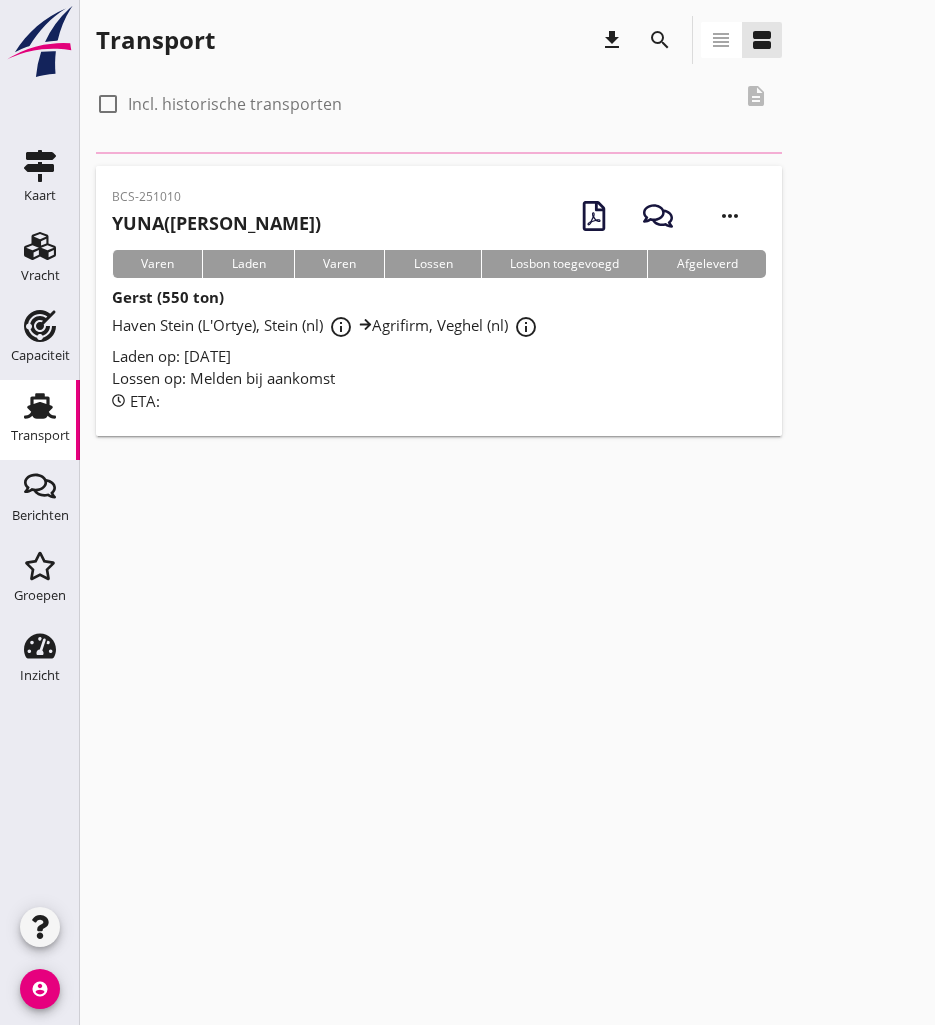 click on "search" at bounding box center (660, 40) 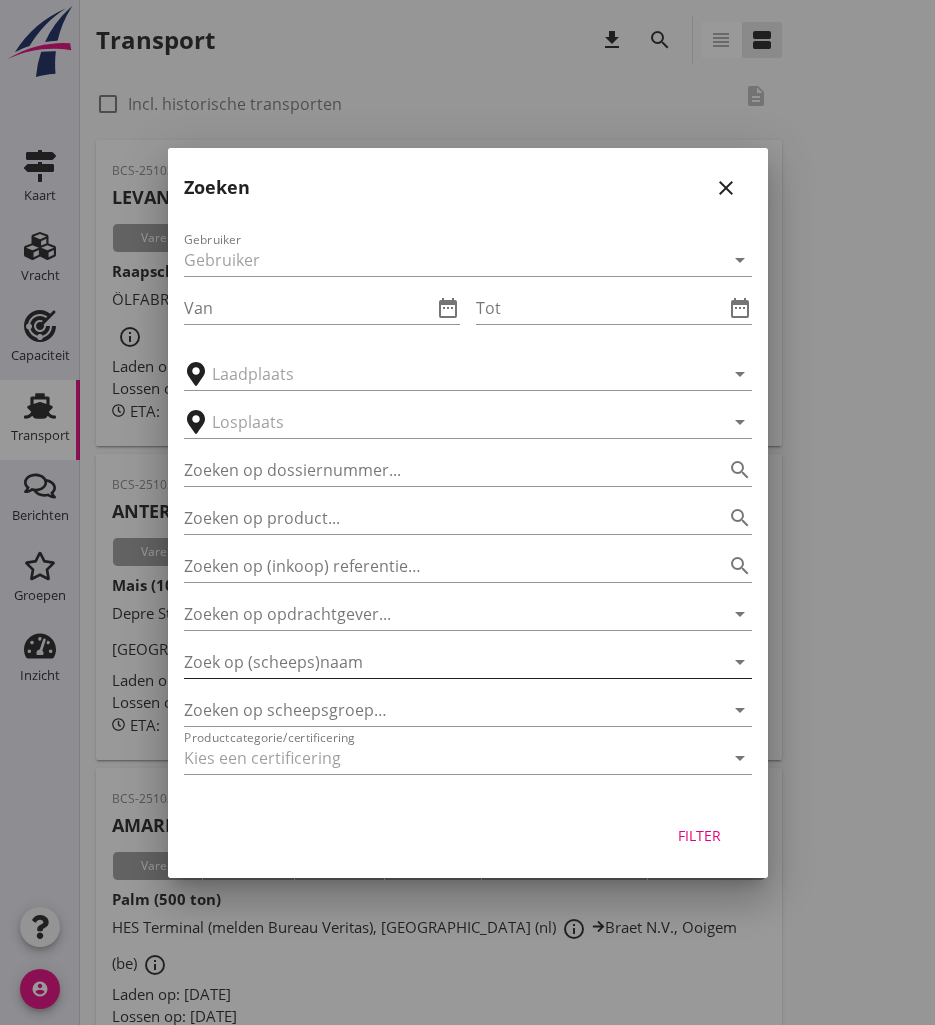 click at bounding box center (440, 662) 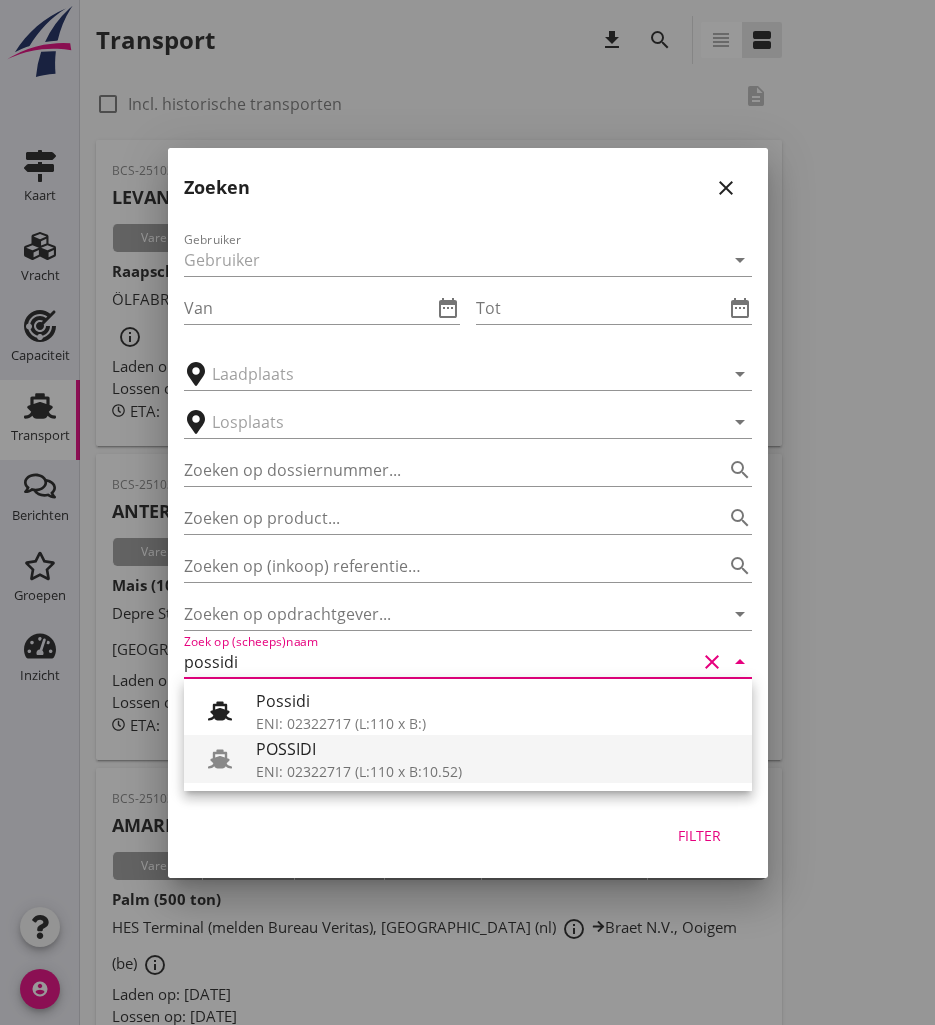 click on "POSSIDI" at bounding box center [496, 749] 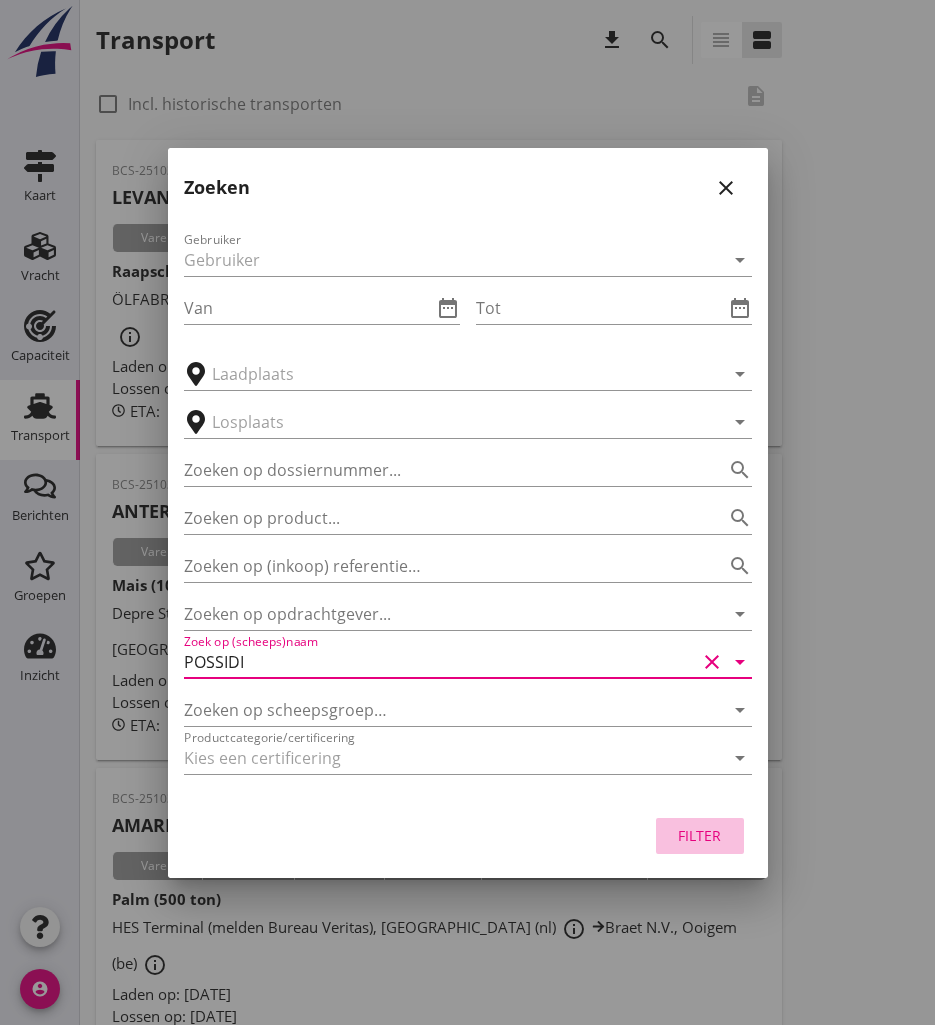click on "Filter" at bounding box center [700, 835] 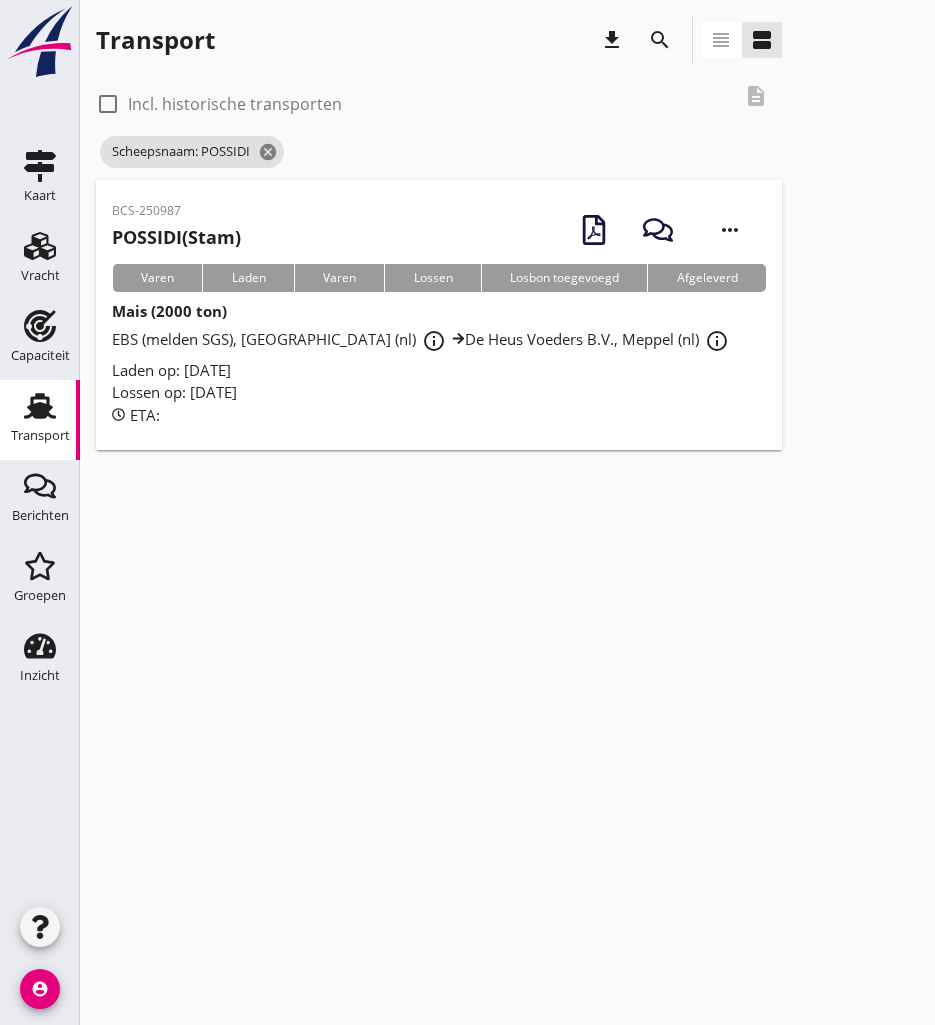 click on "BCS-250987  POSSIDI  (Stam) more_horiz" at bounding box center [439, 230] 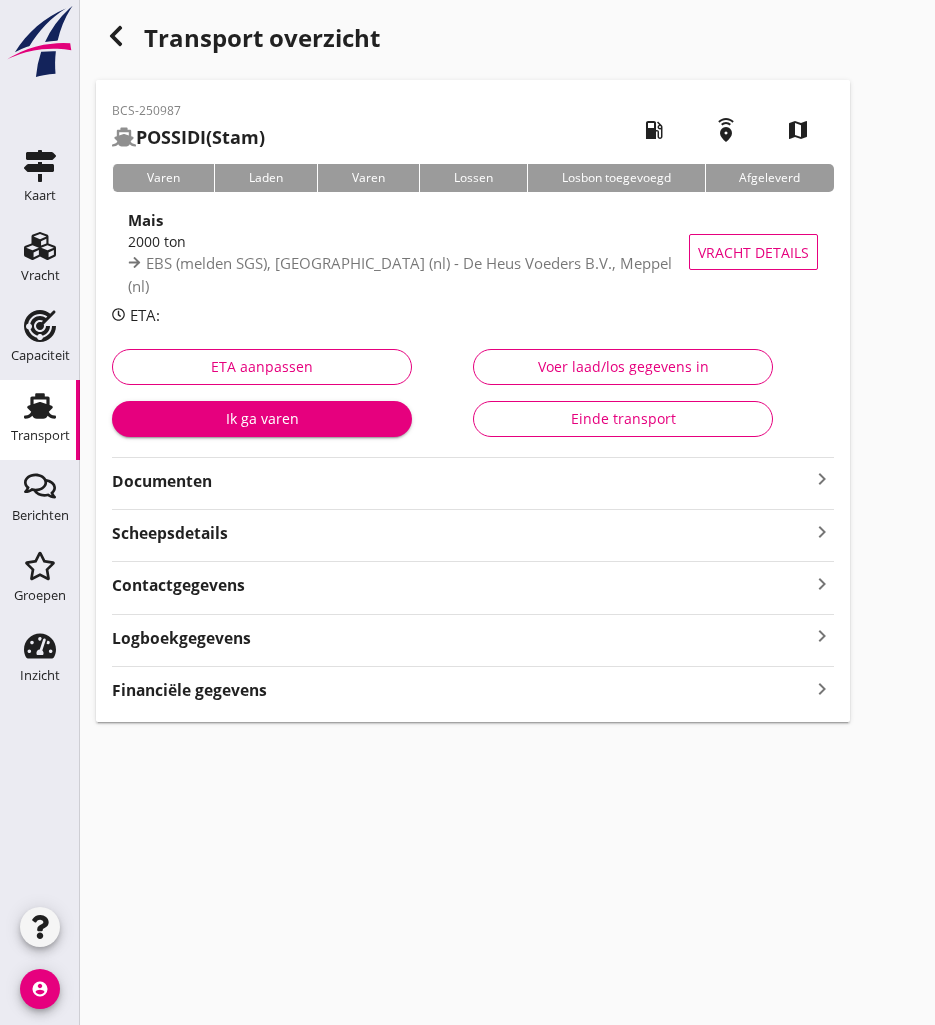 click on "Documenten" at bounding box center [461, 481] 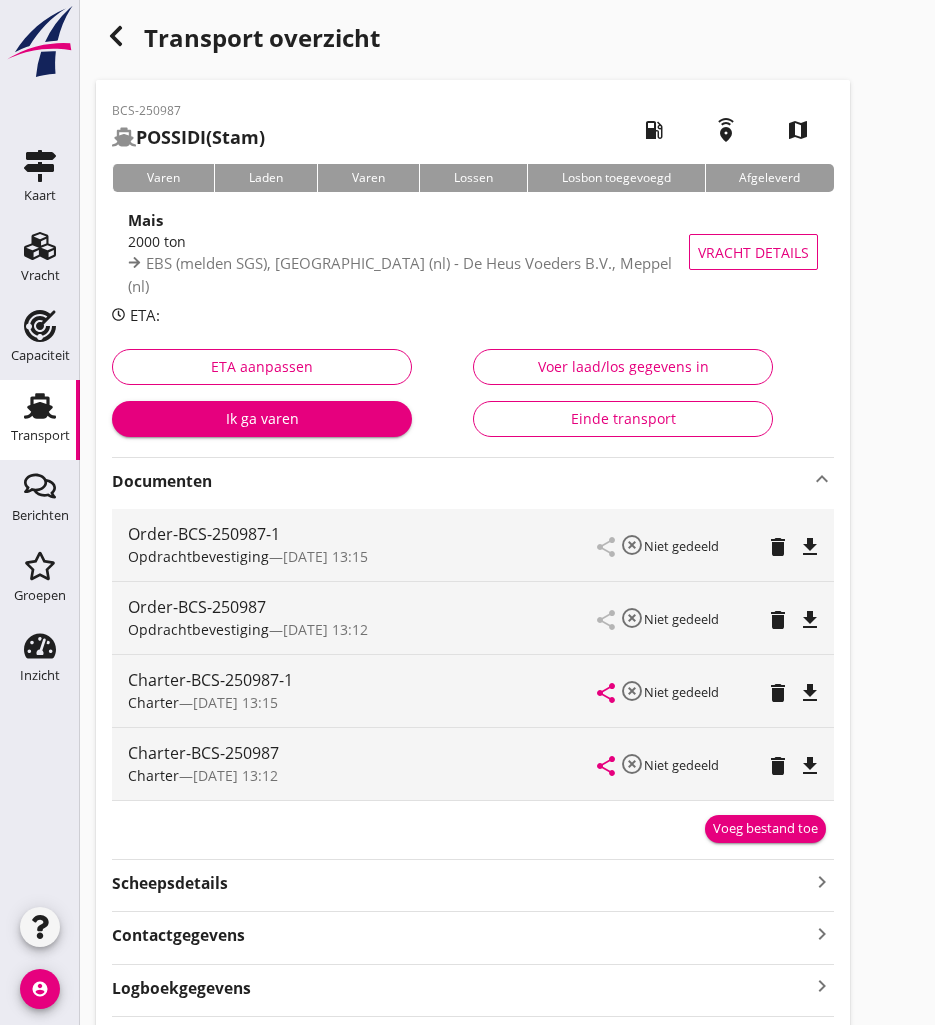 click on "file_download" at bounding box center [810, 693] 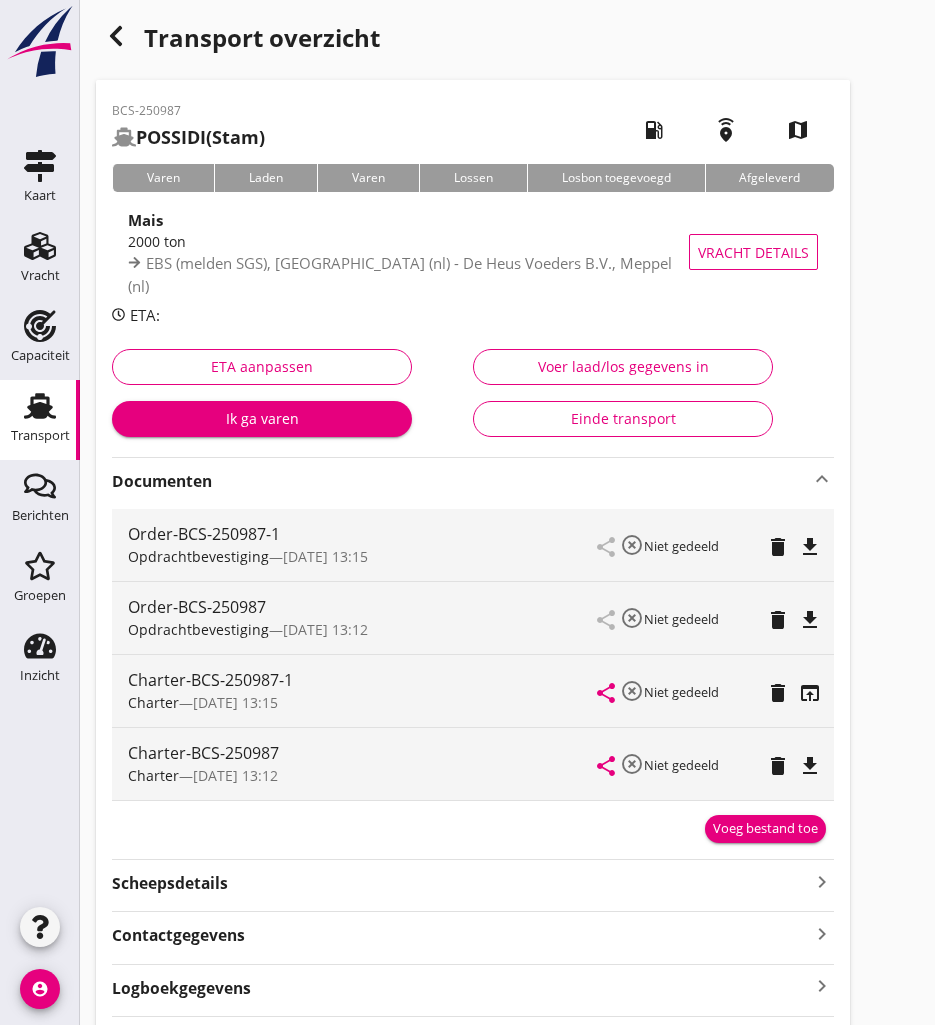 click on "file_download" at bounding box center [810, 620] 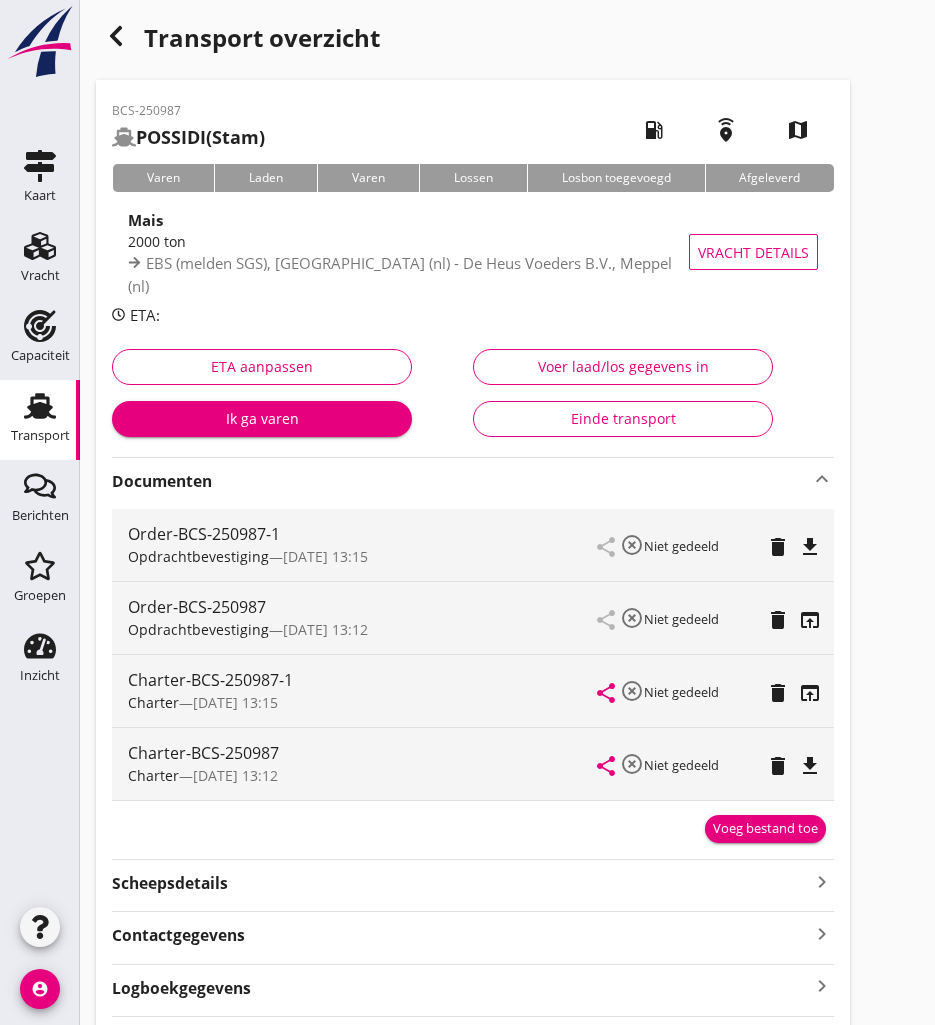 click on "open_in_browser" at bounding box center [810, 693] 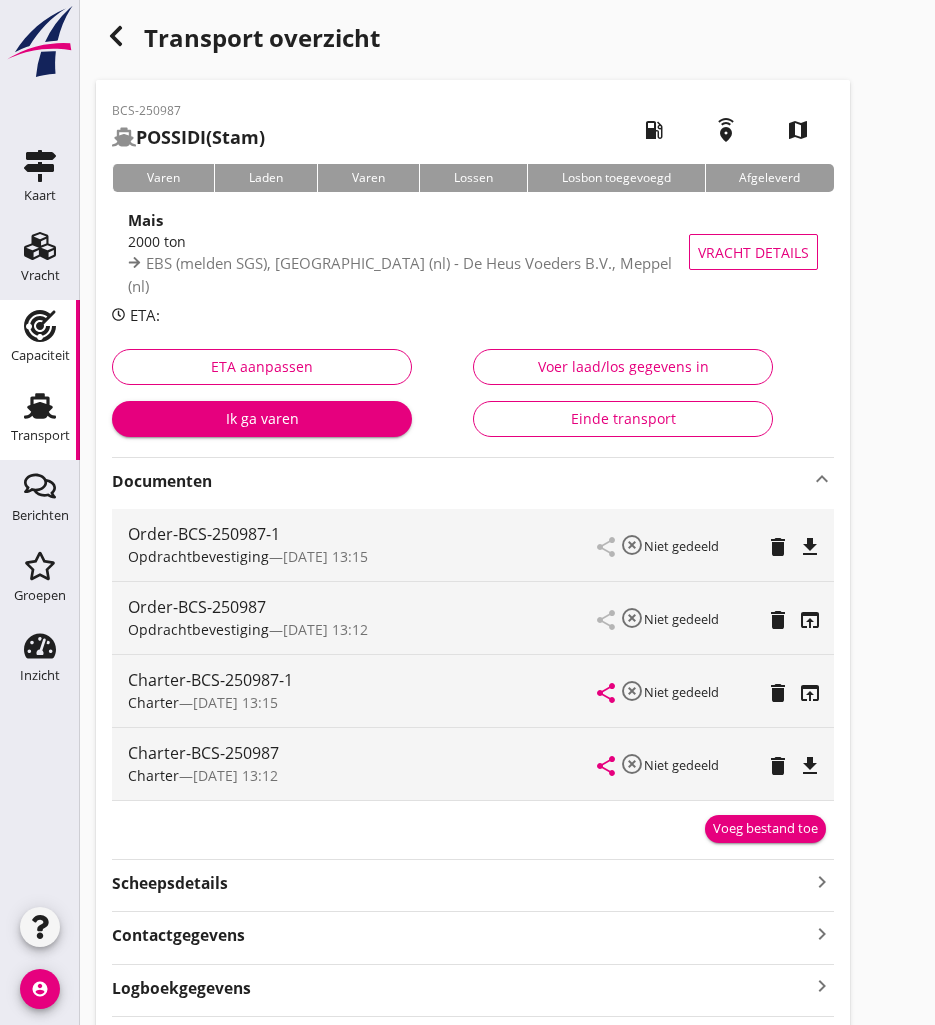 click 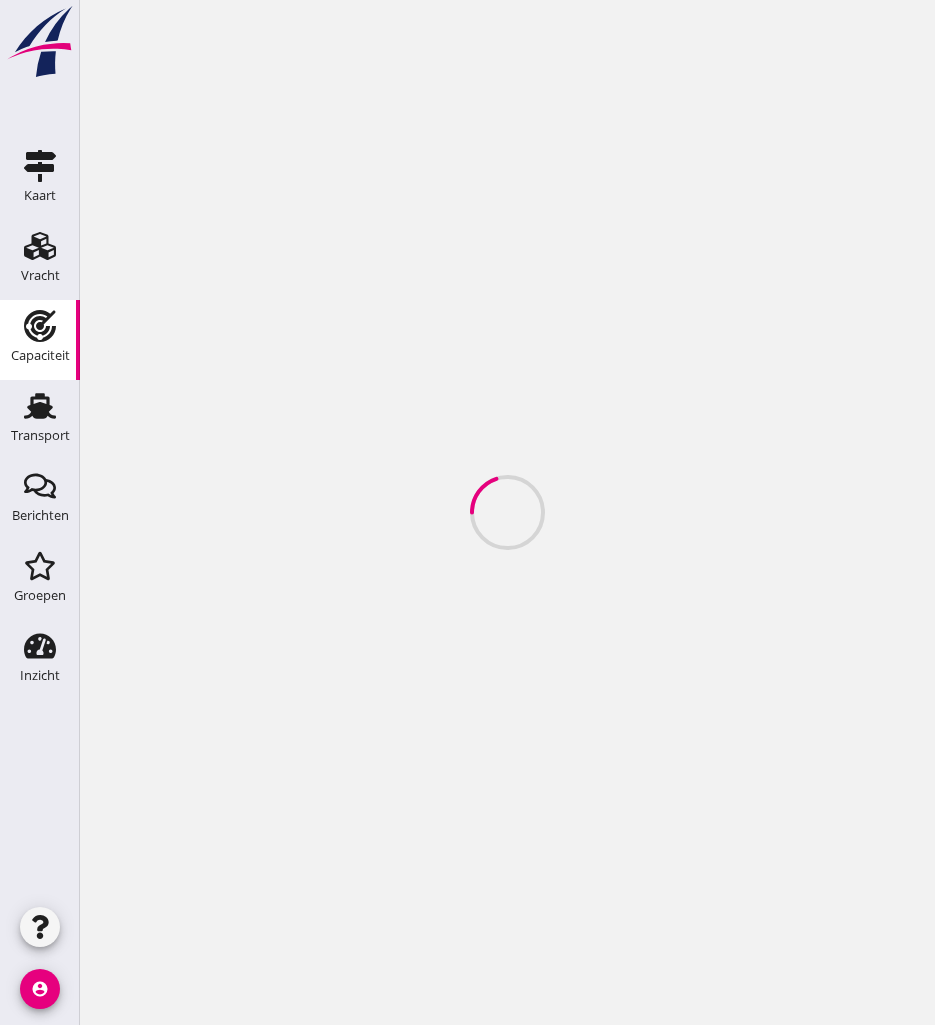 scroll, scrollTop: 0, scrollLeft: 0, axis: both 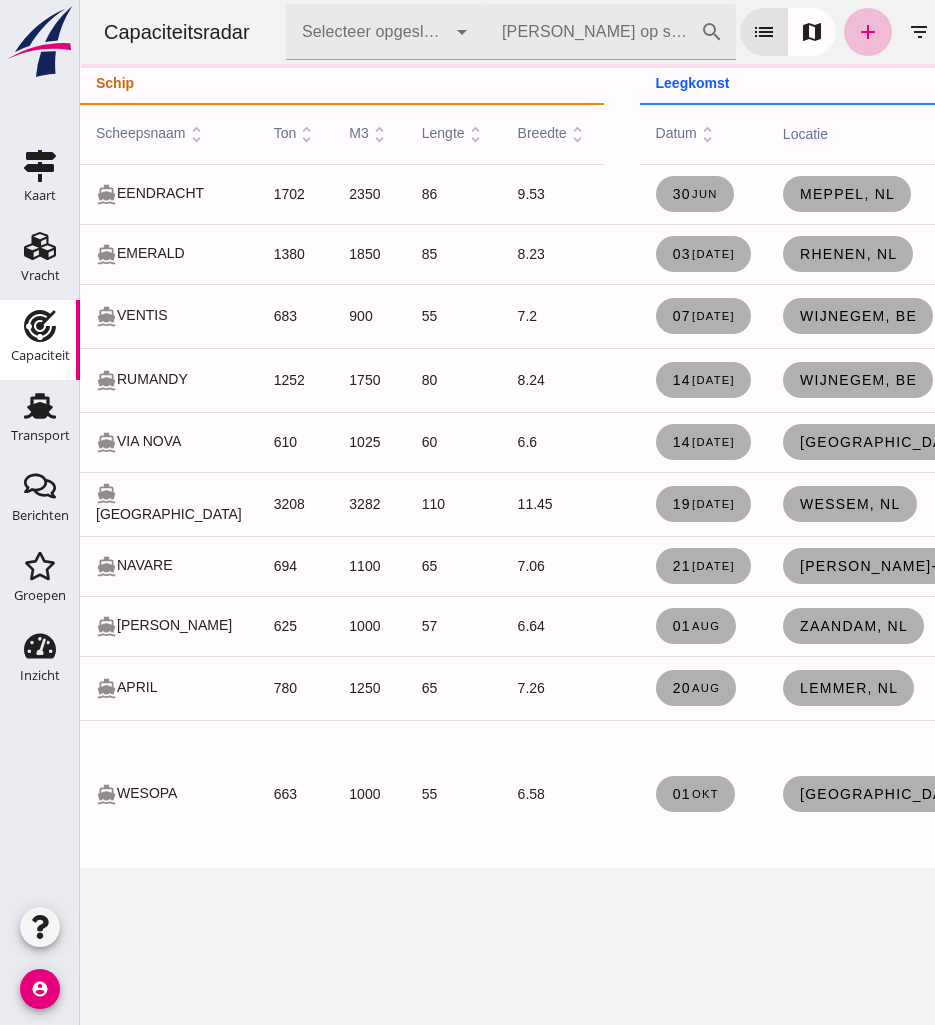 click on "[PERSON_NAME] op scheepsnaam" 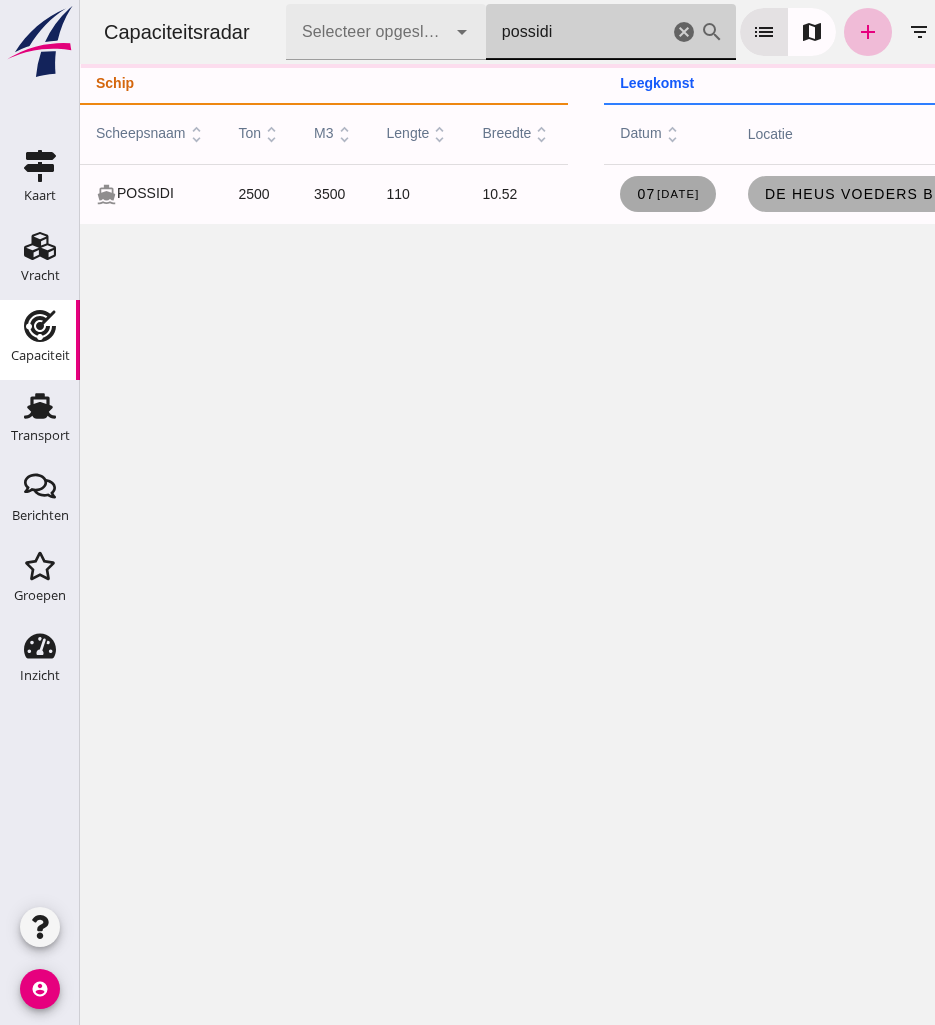 type on "possidi" 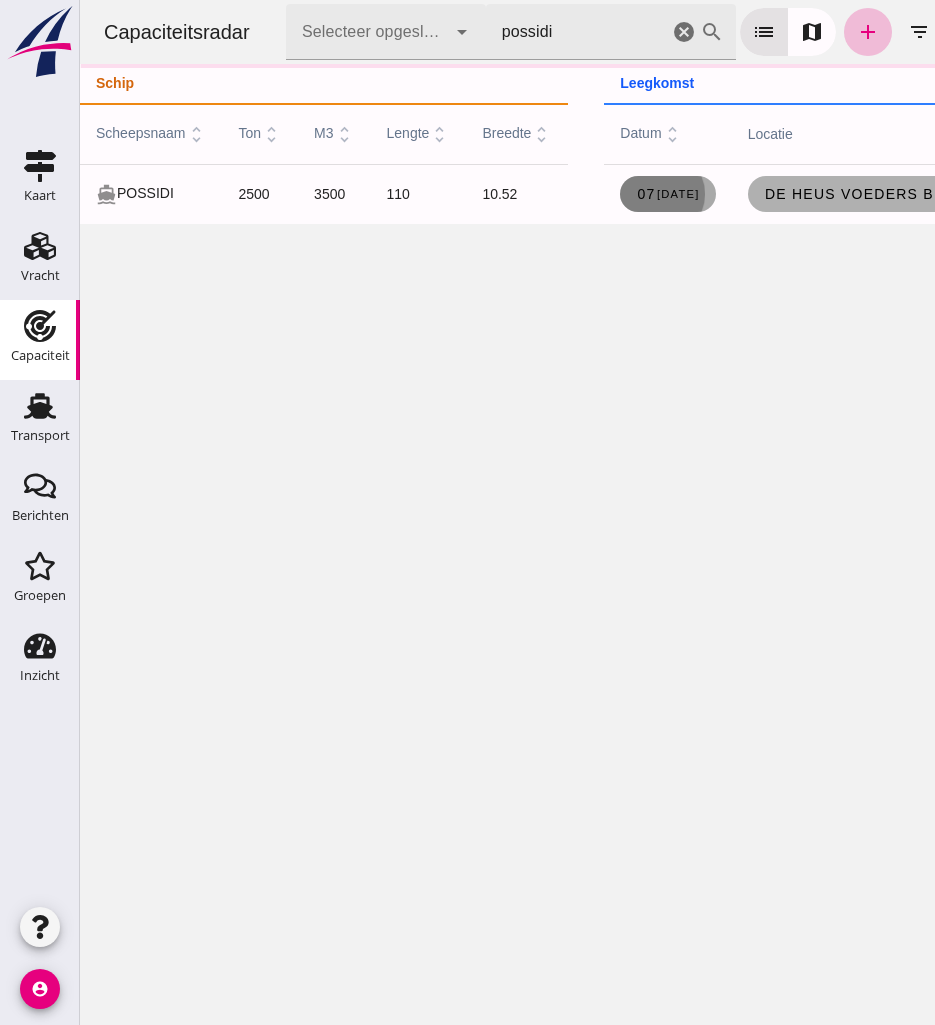 click on "[DATE]" 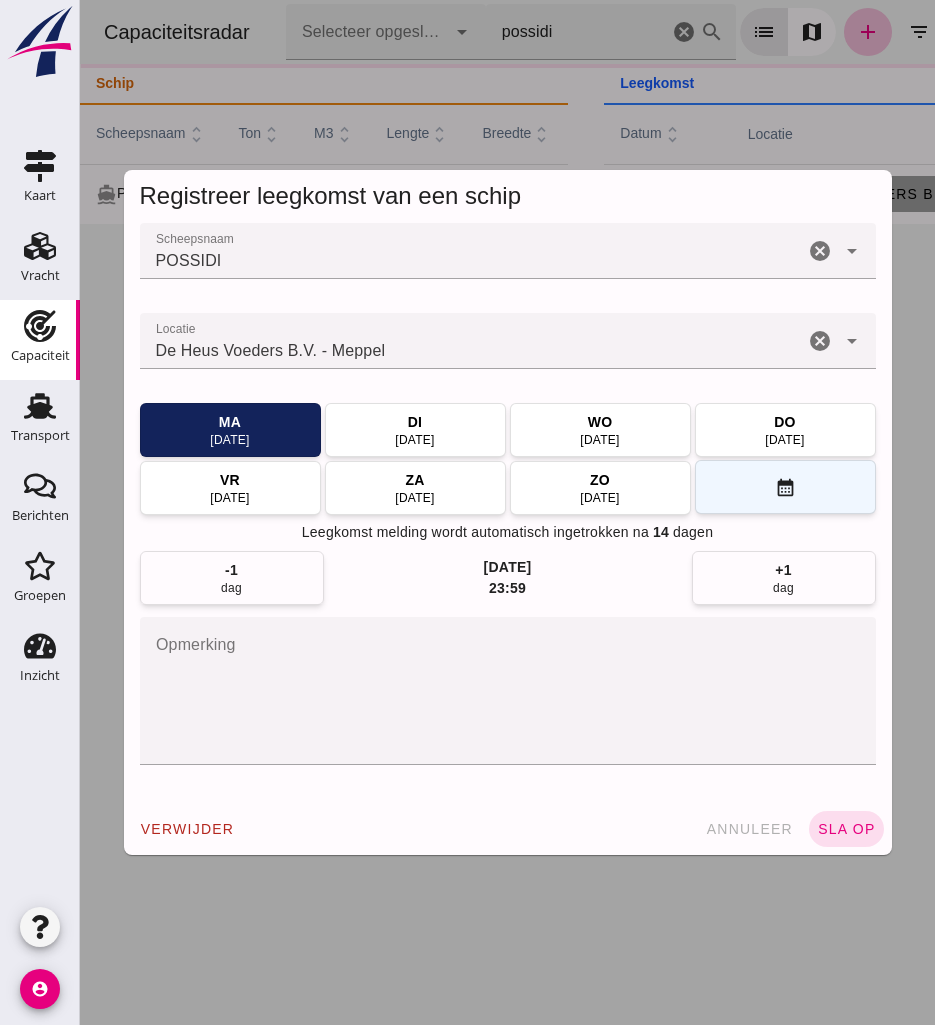 click on "calendar_month" 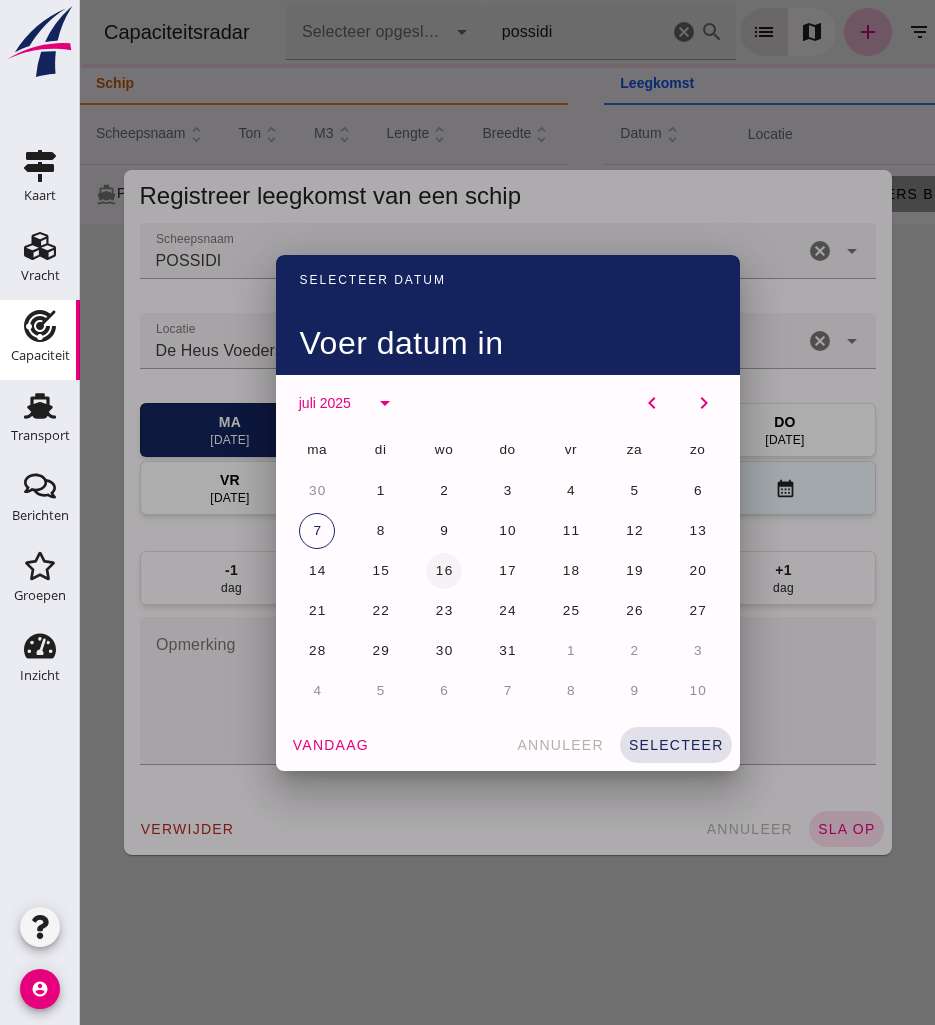 click on "16" 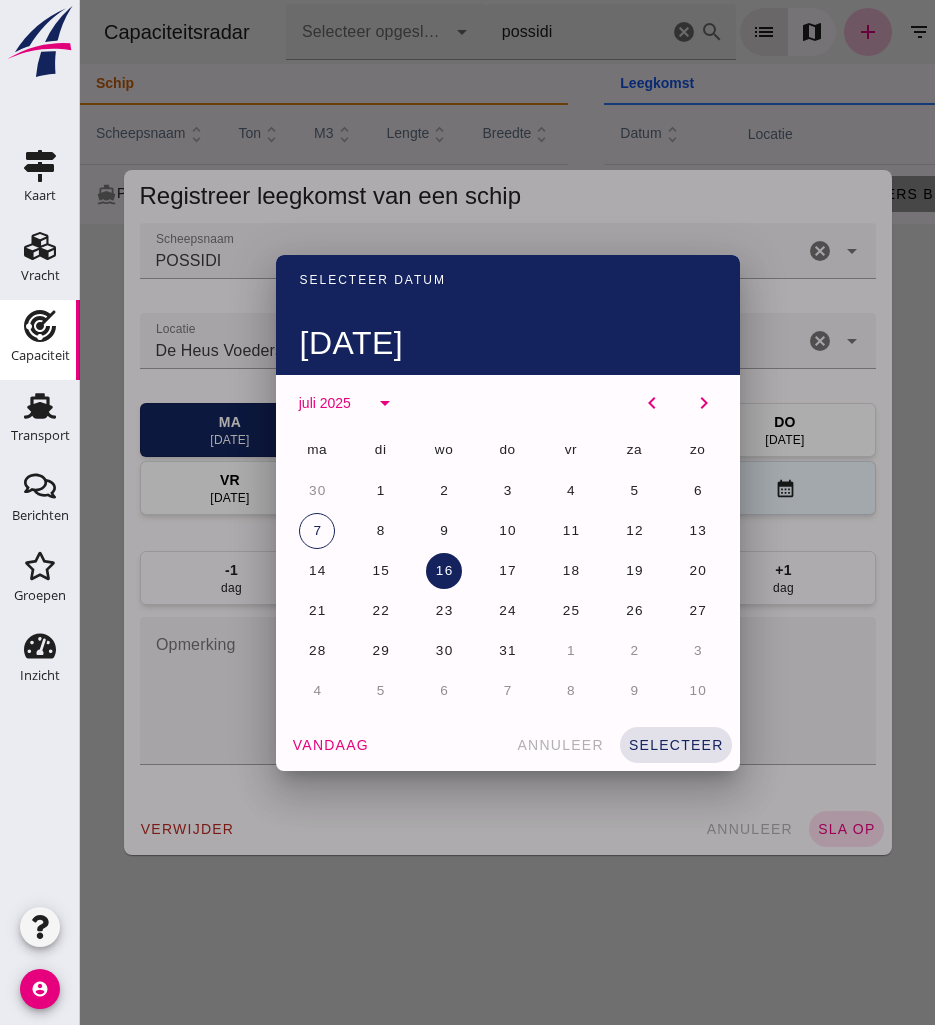 click on "selecteer" 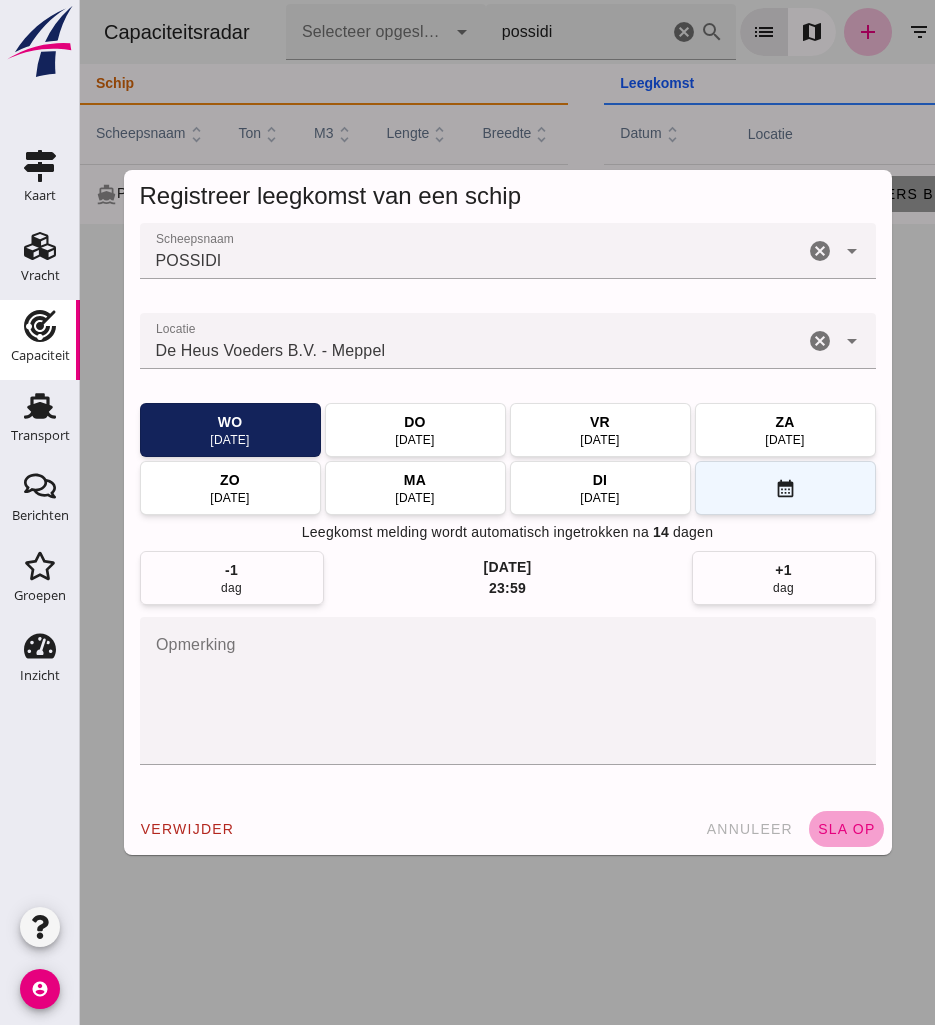 click on "sla op" 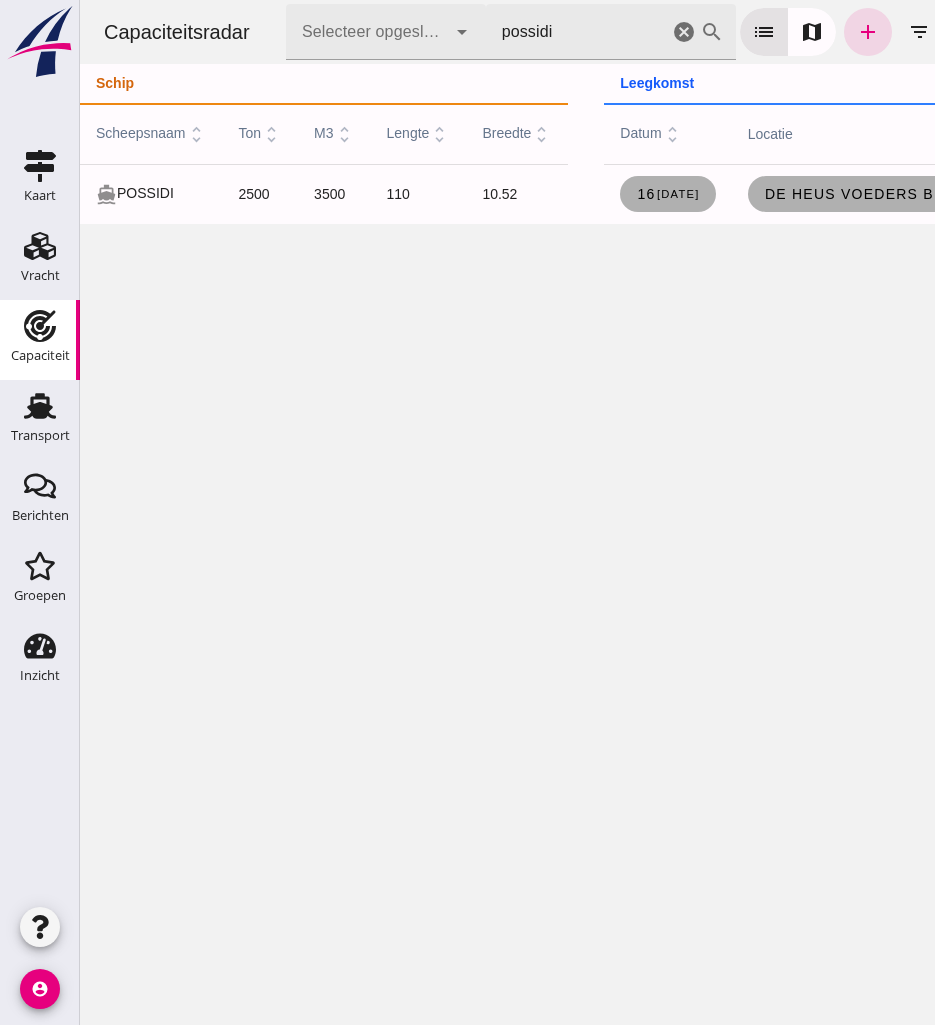 click on "cancel" 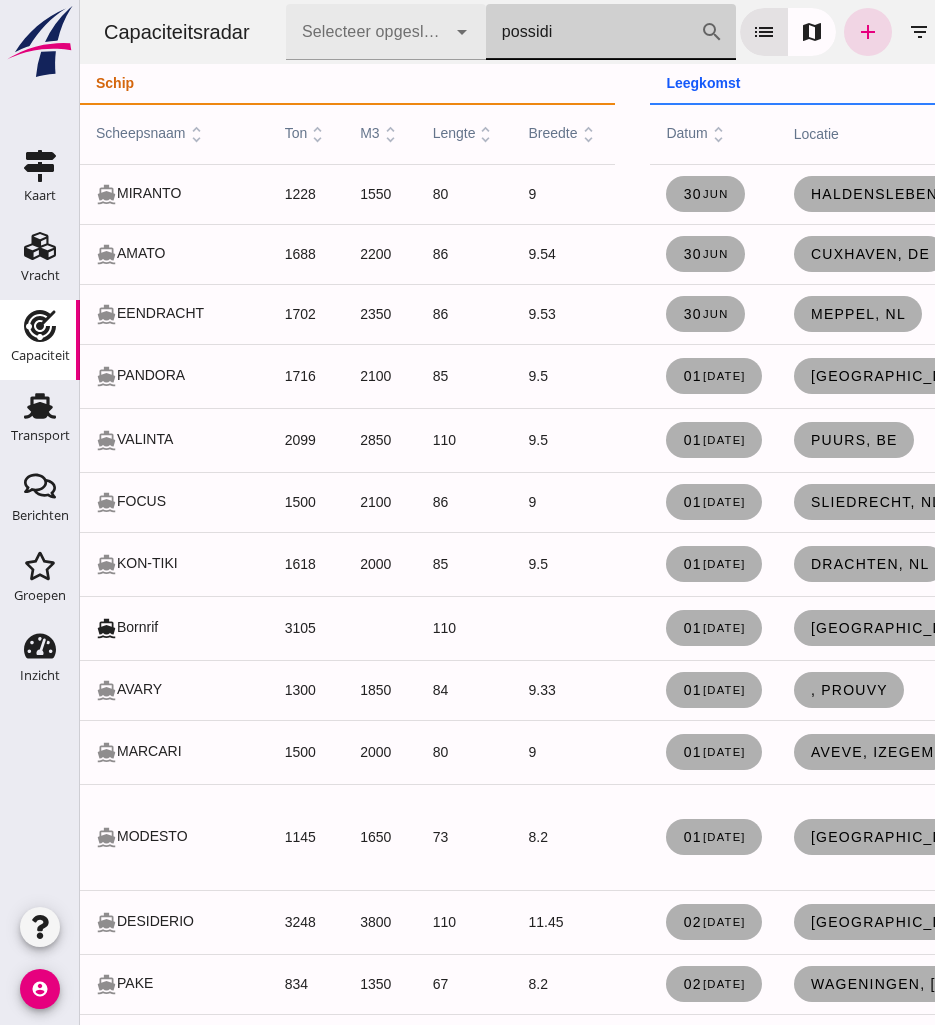 type 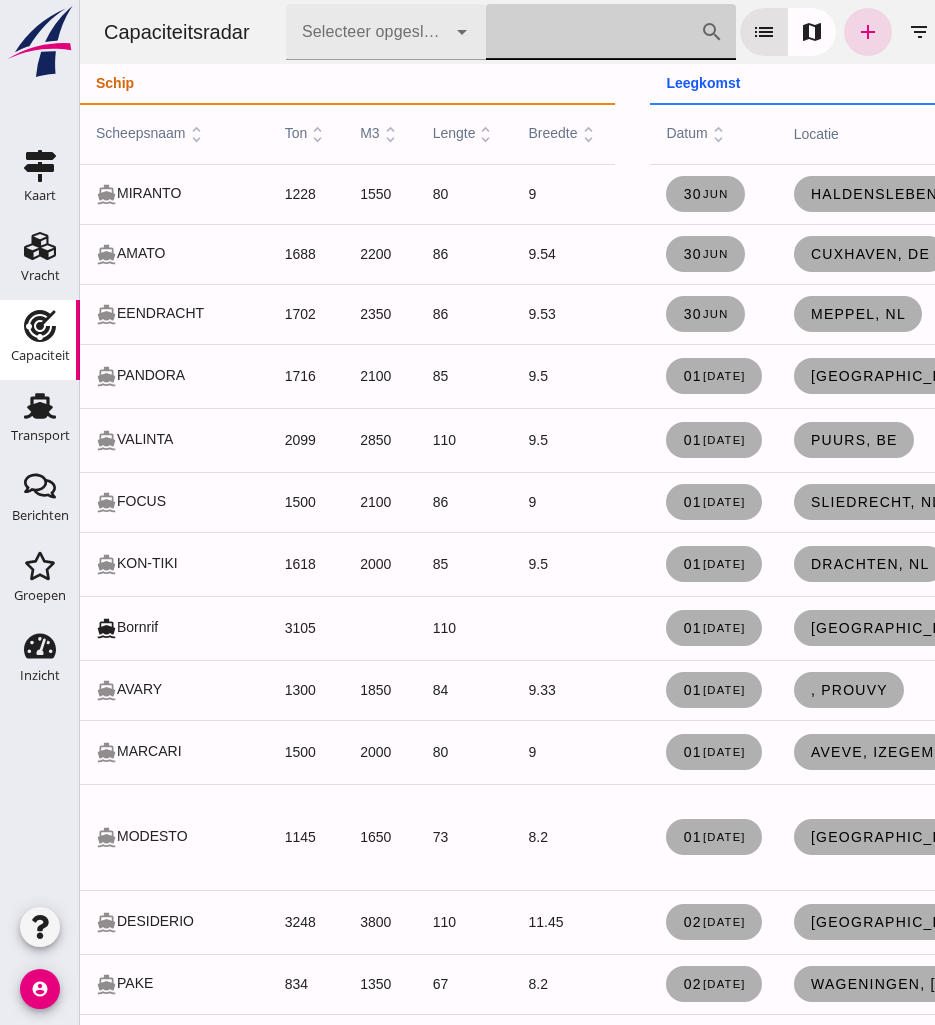 click on "cancel" 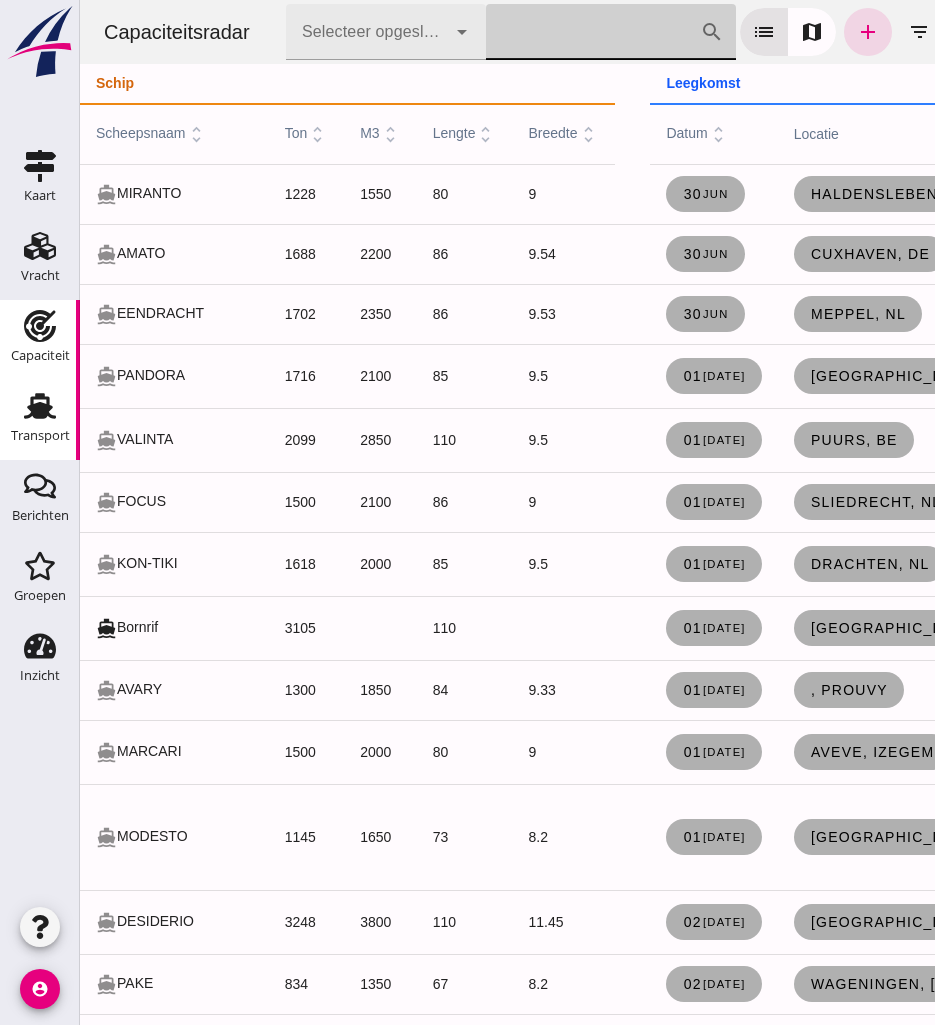 click 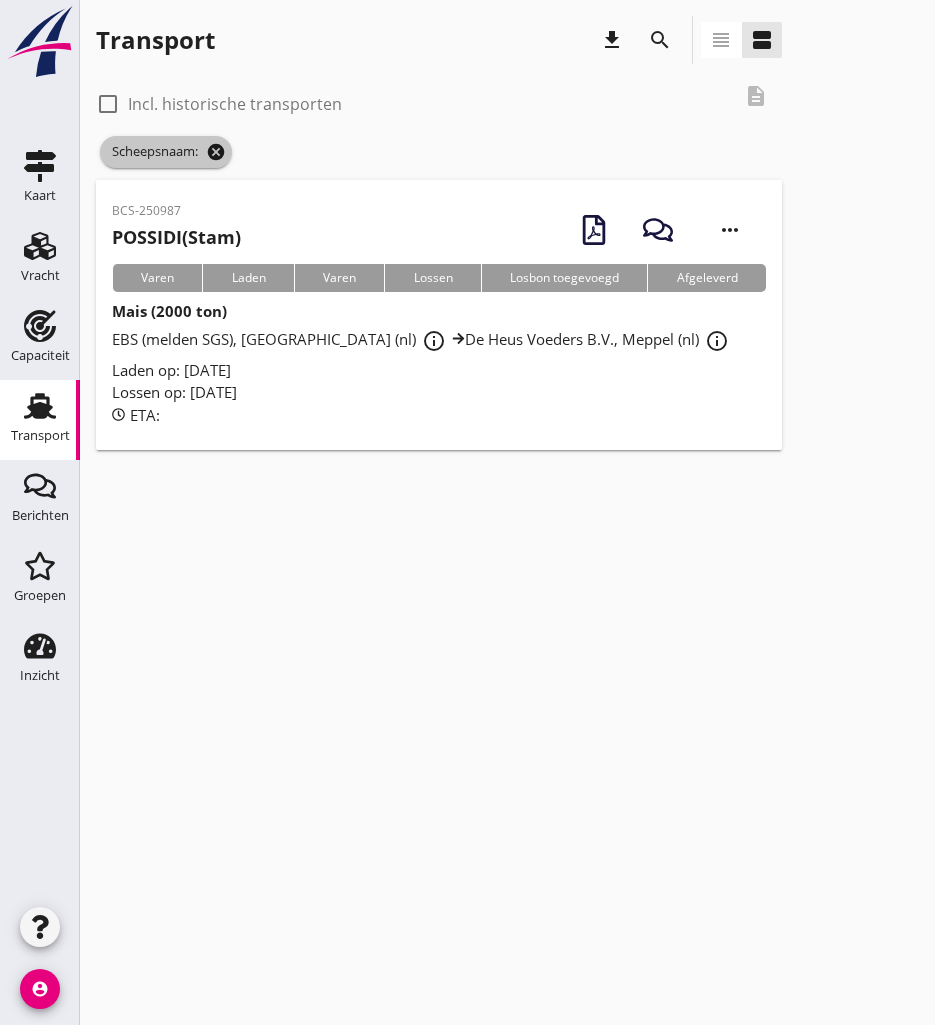 click on "cancel" at bounding box center (216, 152) 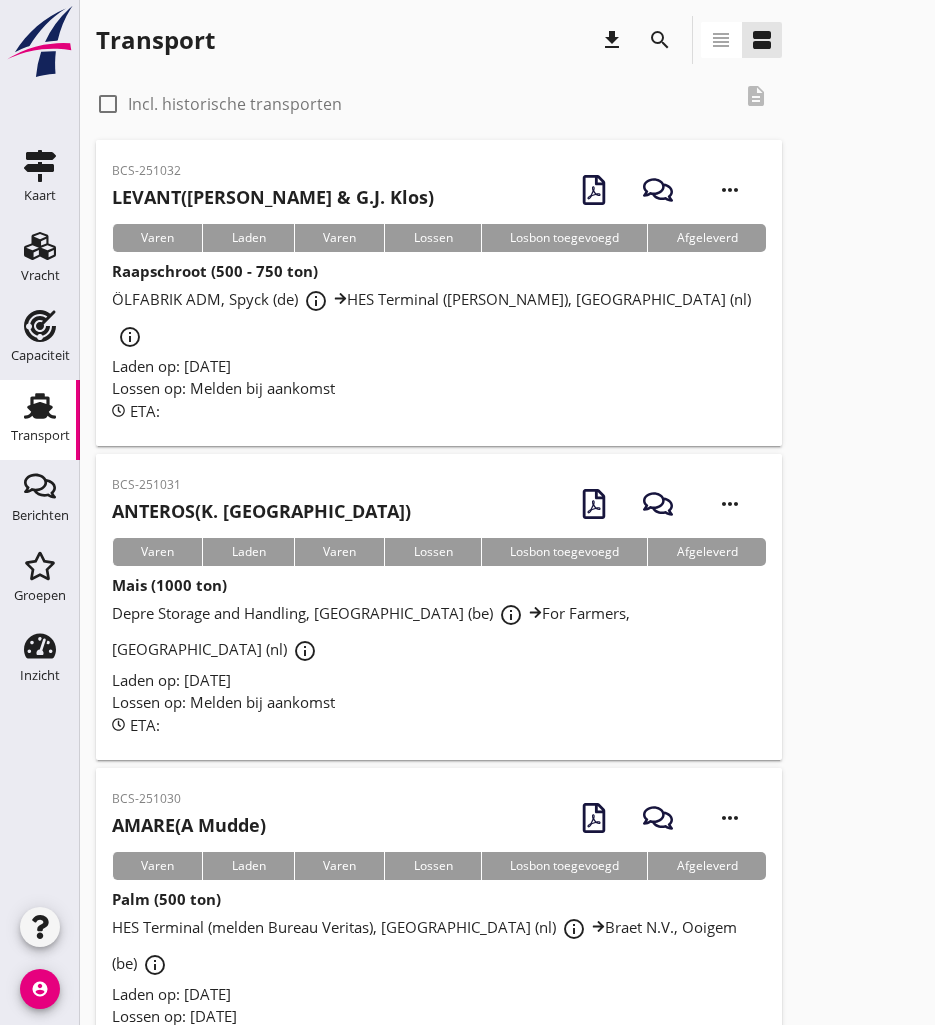 click on "search" at bounding box center (660, 40) 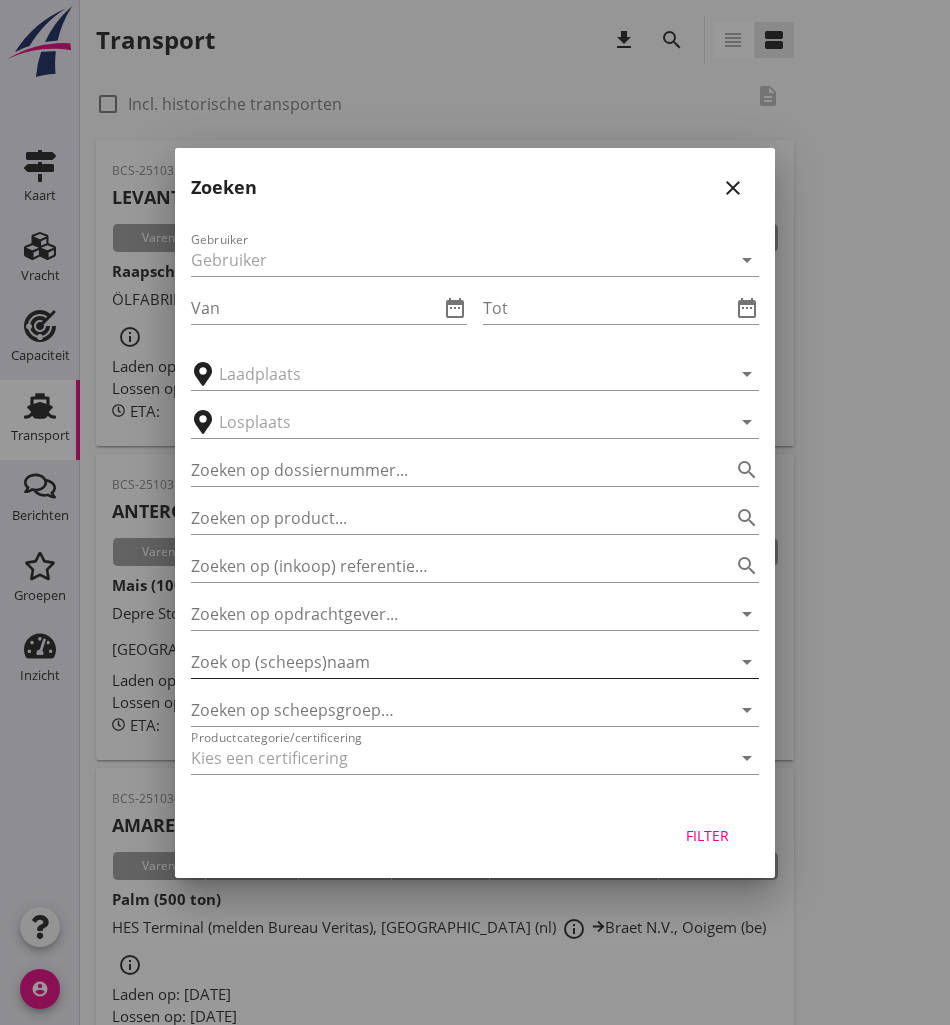 click at bounding box center [447, 662] 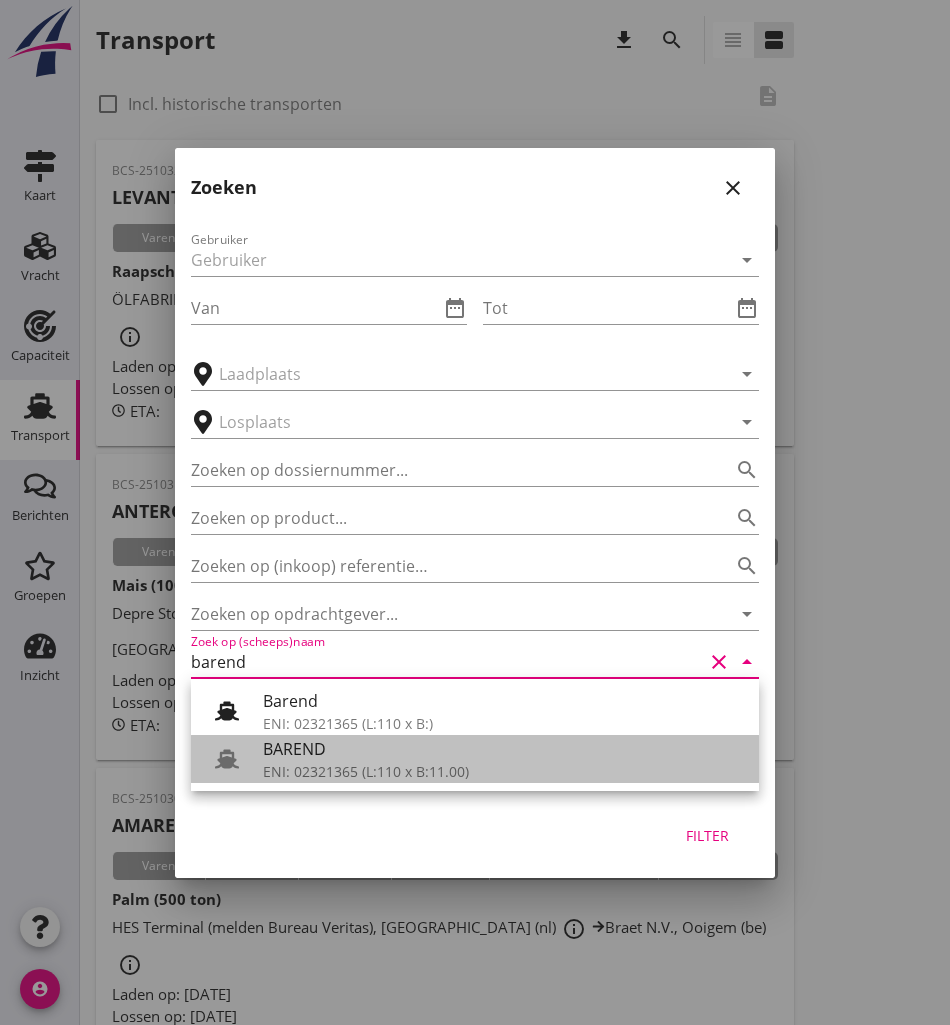 drag, startPoint x: 315, startPoint y: 766, endPoint x: 462, endPoint y: 835, distance: 162.38843 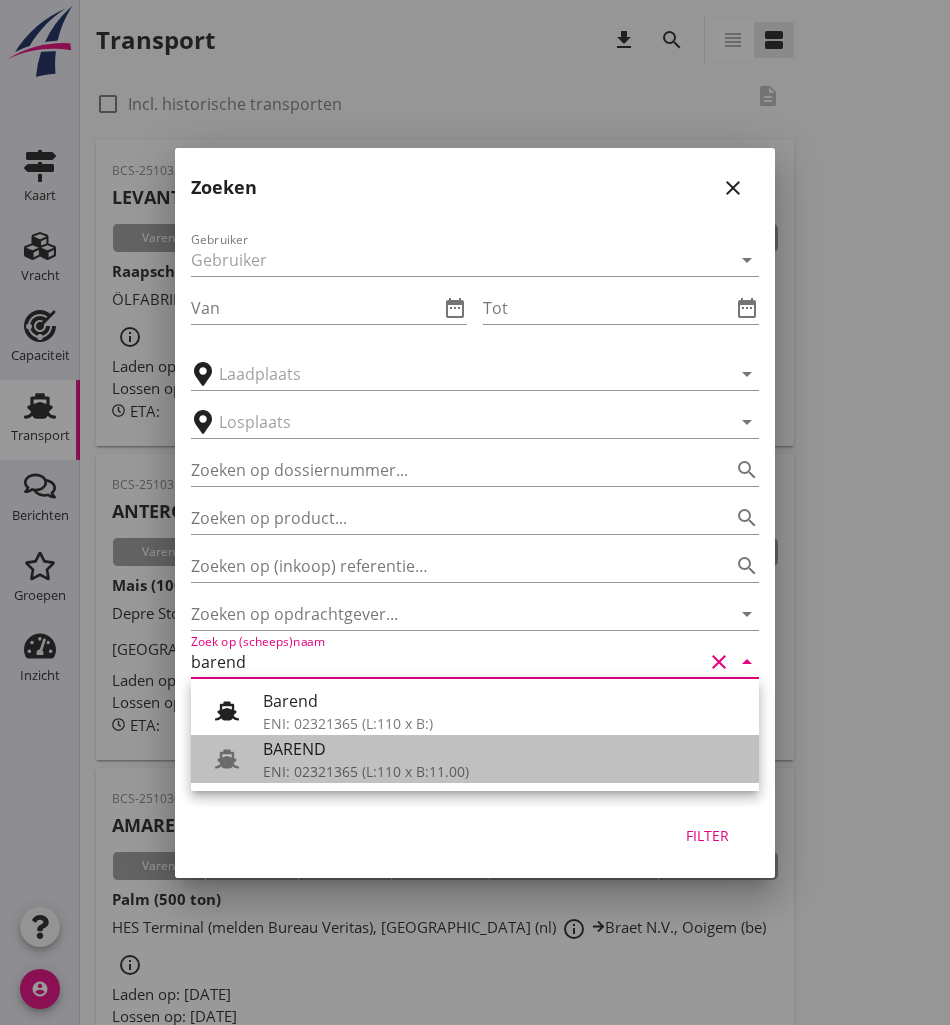 click on "ENI: 02321365 (L:110 x B:11.00)" at bounding box center (503, 771) 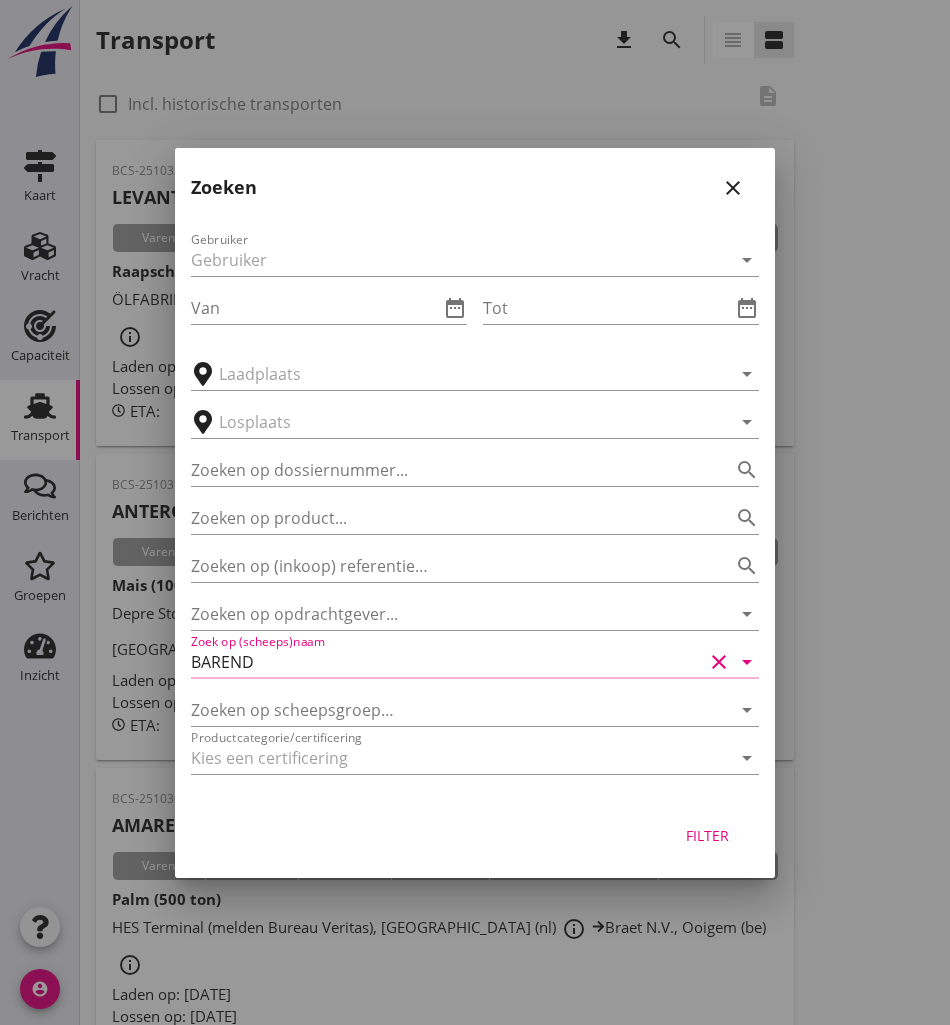 click on "Filter" at bounding box center [707, 836] 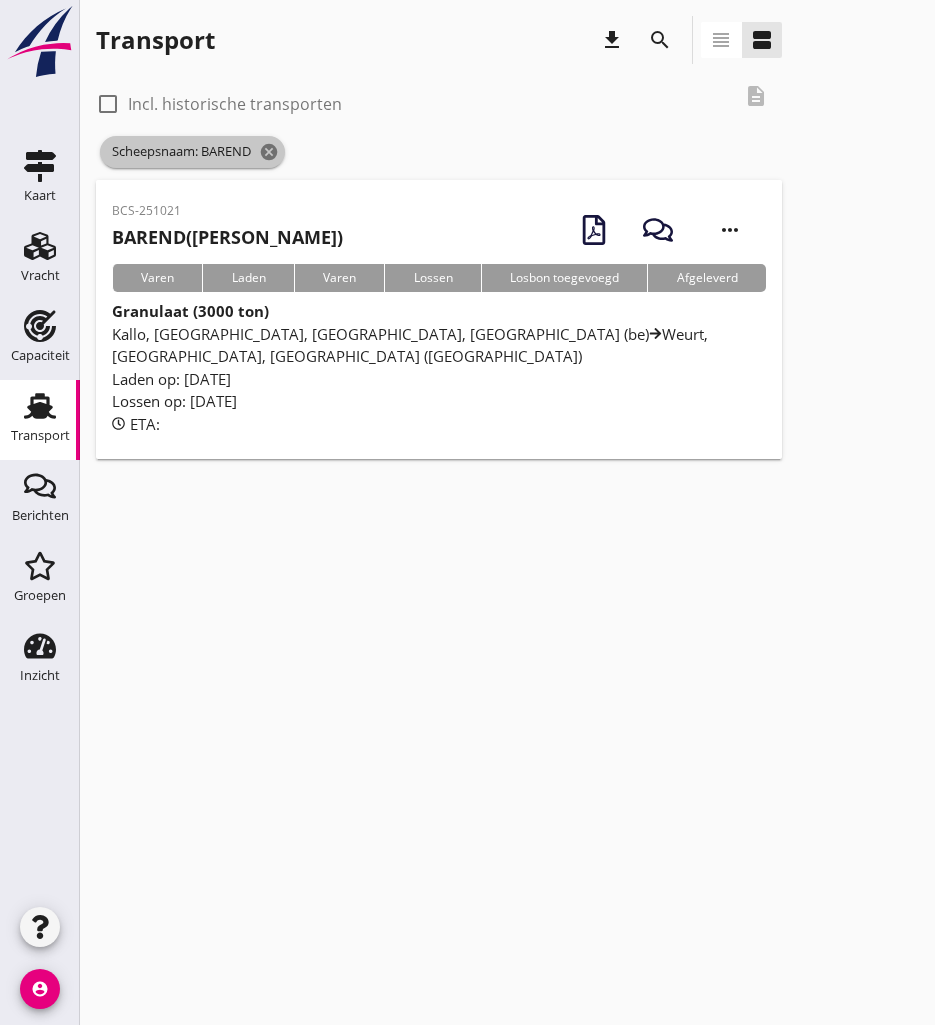 click on "cancel" at bounding box center (269, 152) 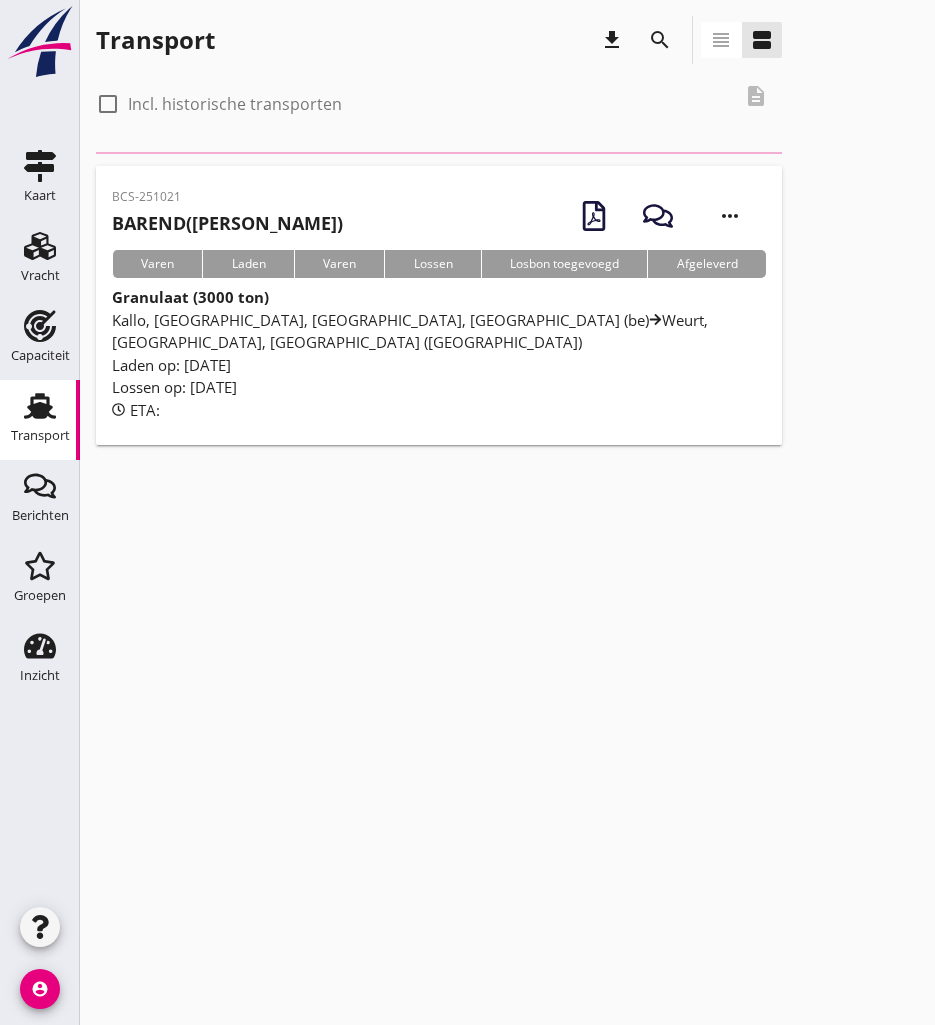 click on "search" at bounding box center (660, 40) 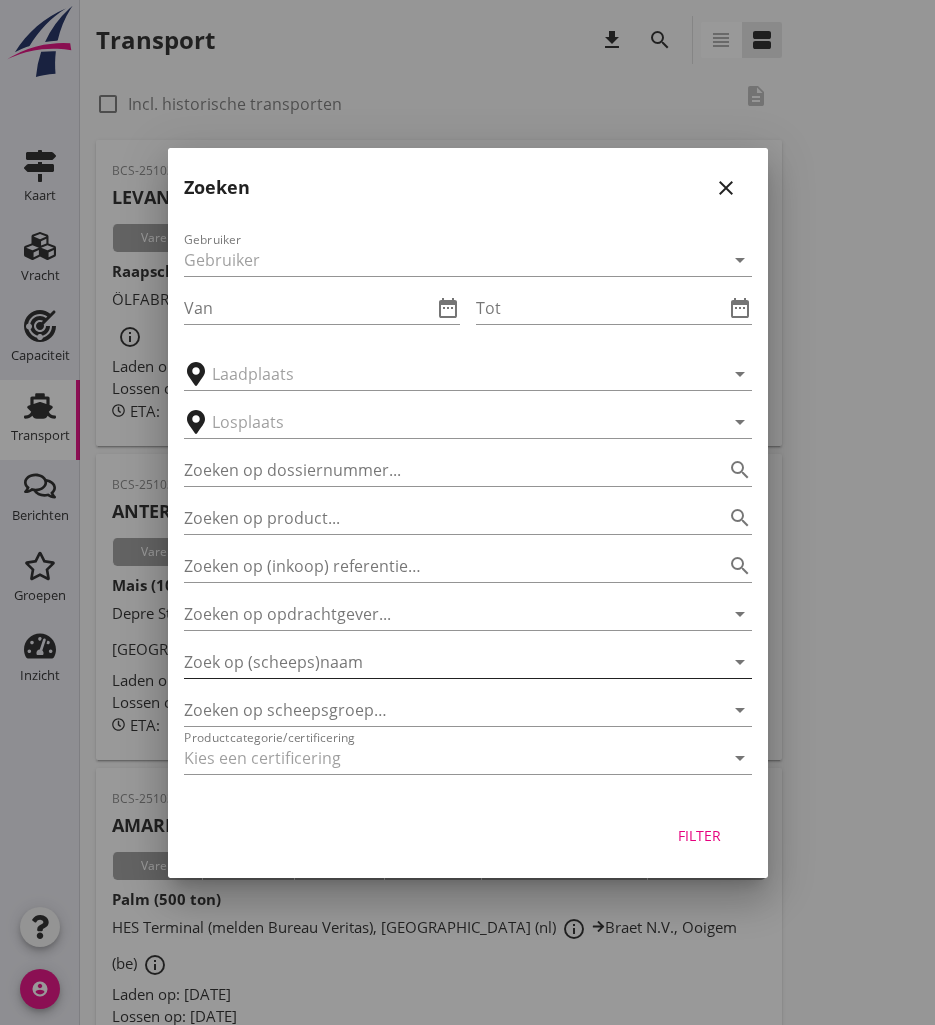 click at bounding box center [440, 662] 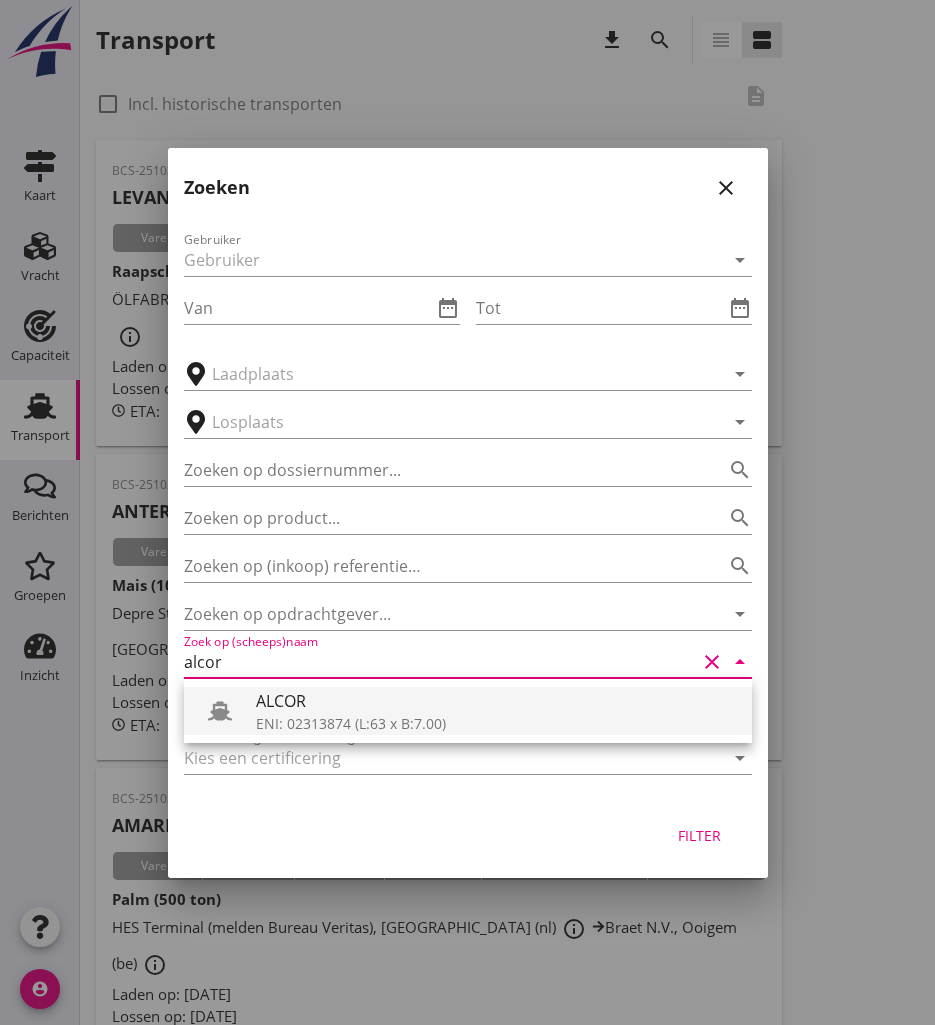 click on "ENI: 02313874 (L:63 x B:7.00)" at bounding box center (496, 723) 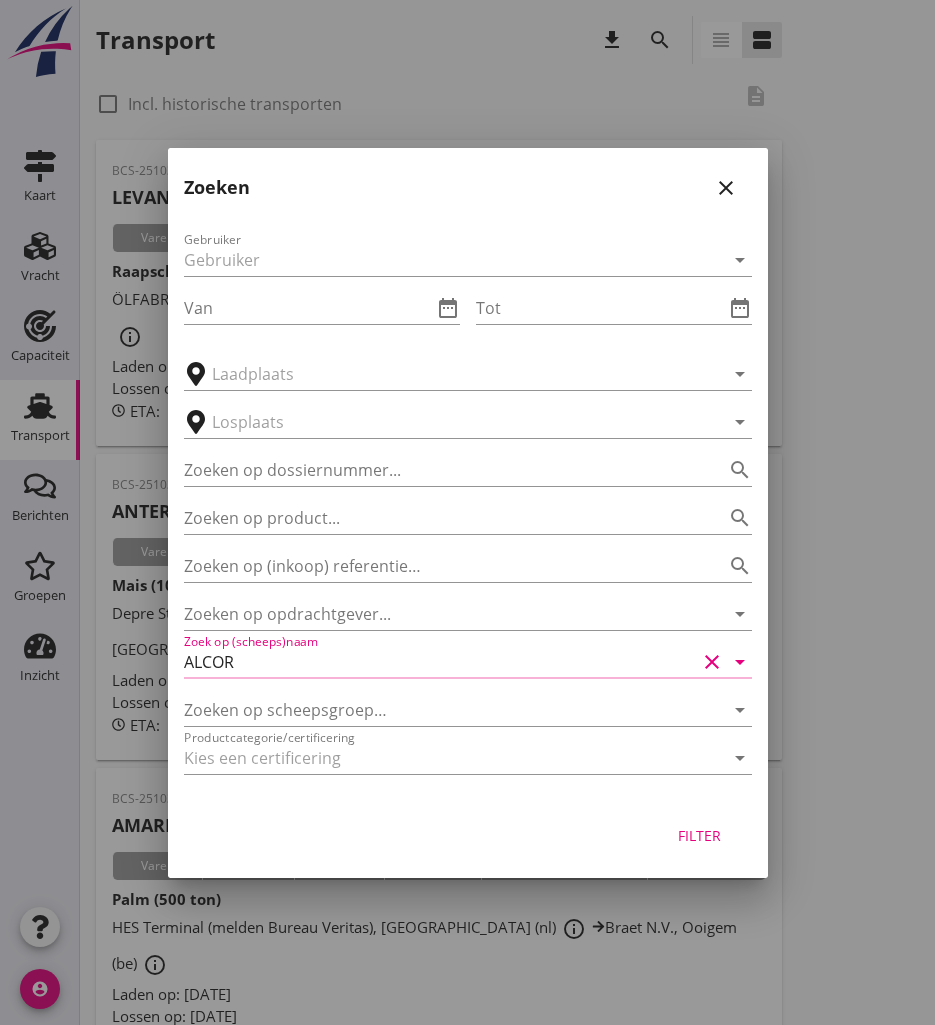 click on "Filter" at bounding box center [700, 835] 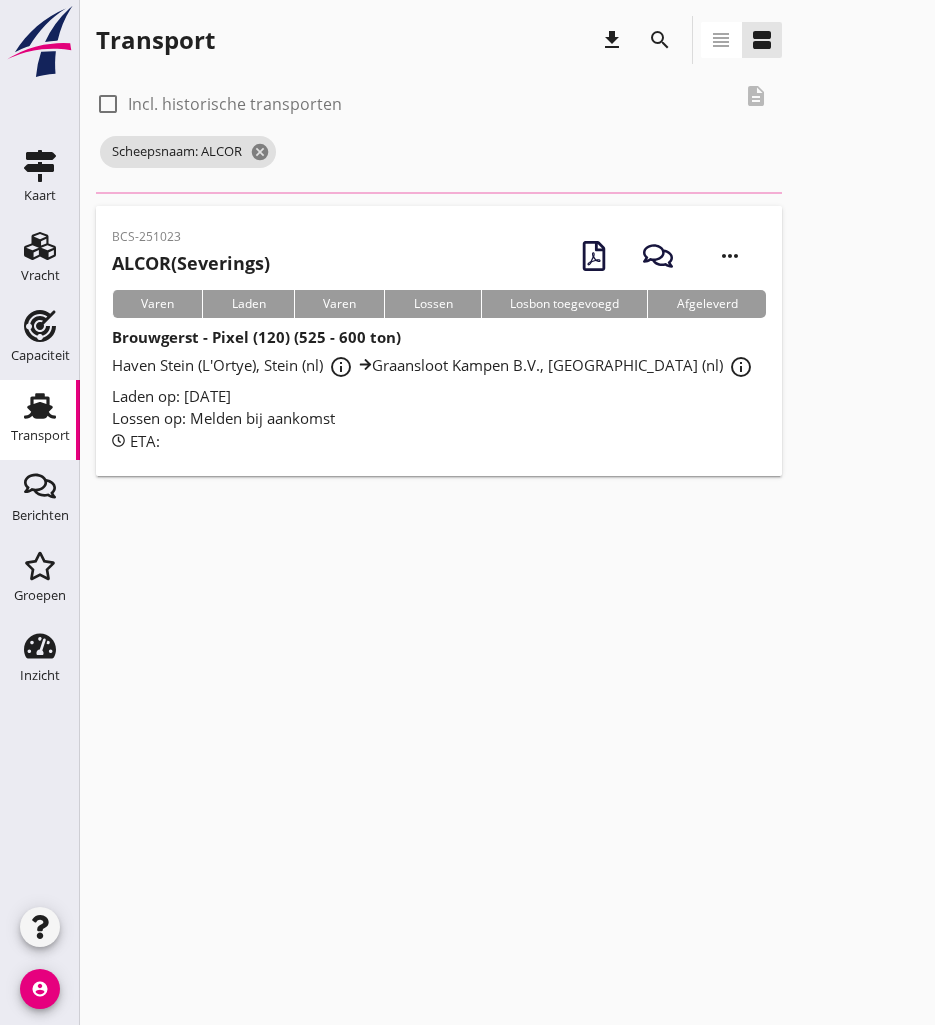 click on "BCS-251023" at bounding box center [191, 237] 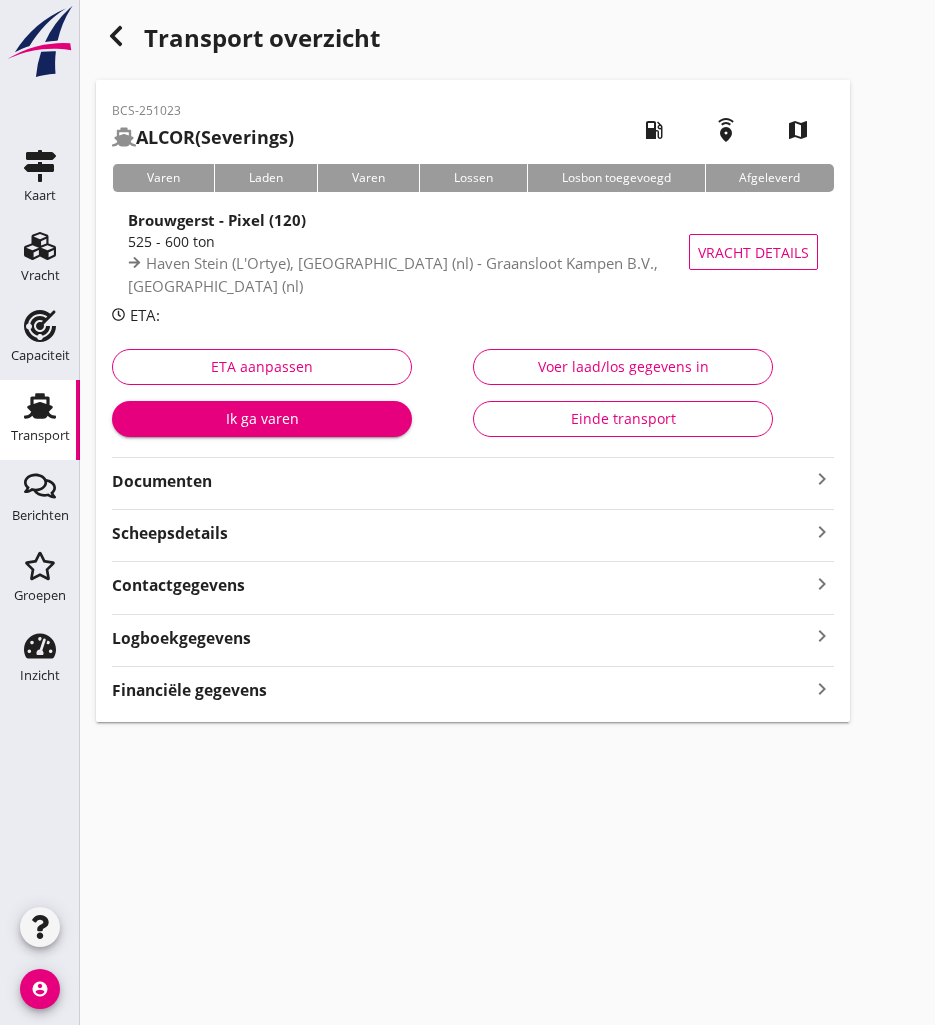 click on "Documenten" at bounding box center (461, 481) 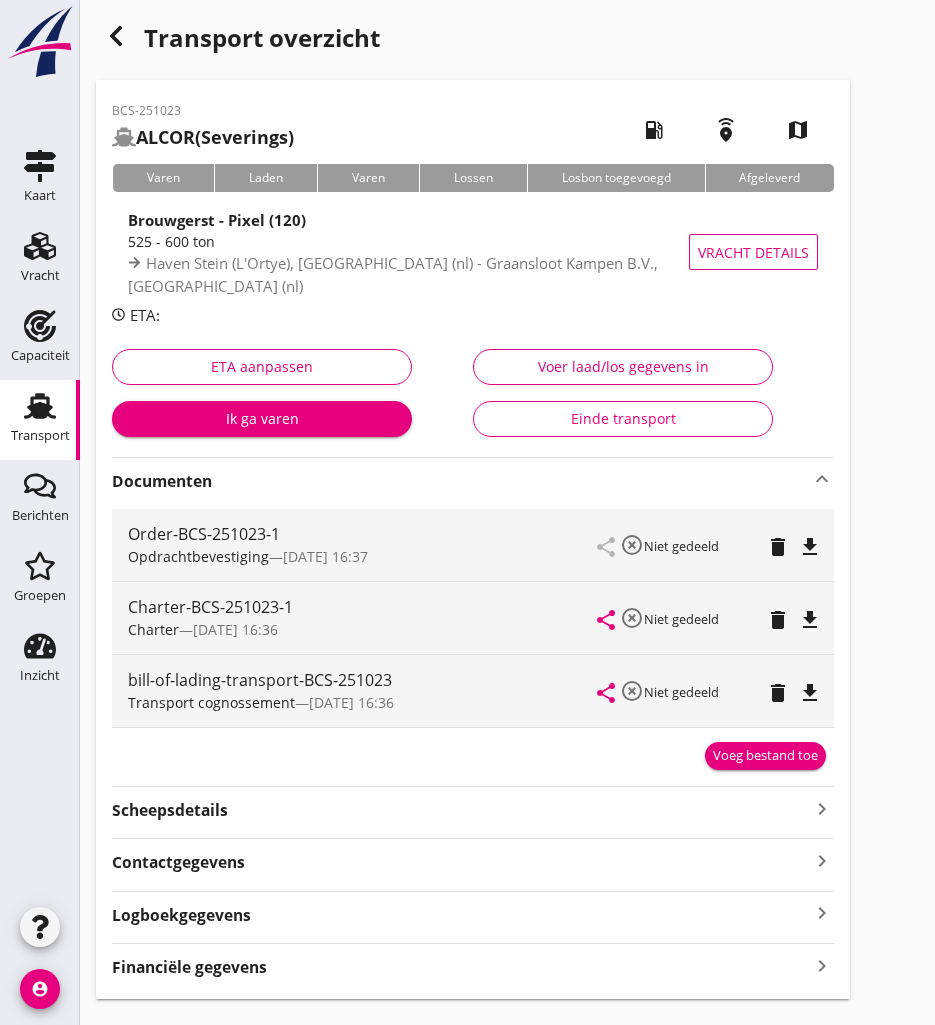 click on "file_download" at bounding box center (810, 620) 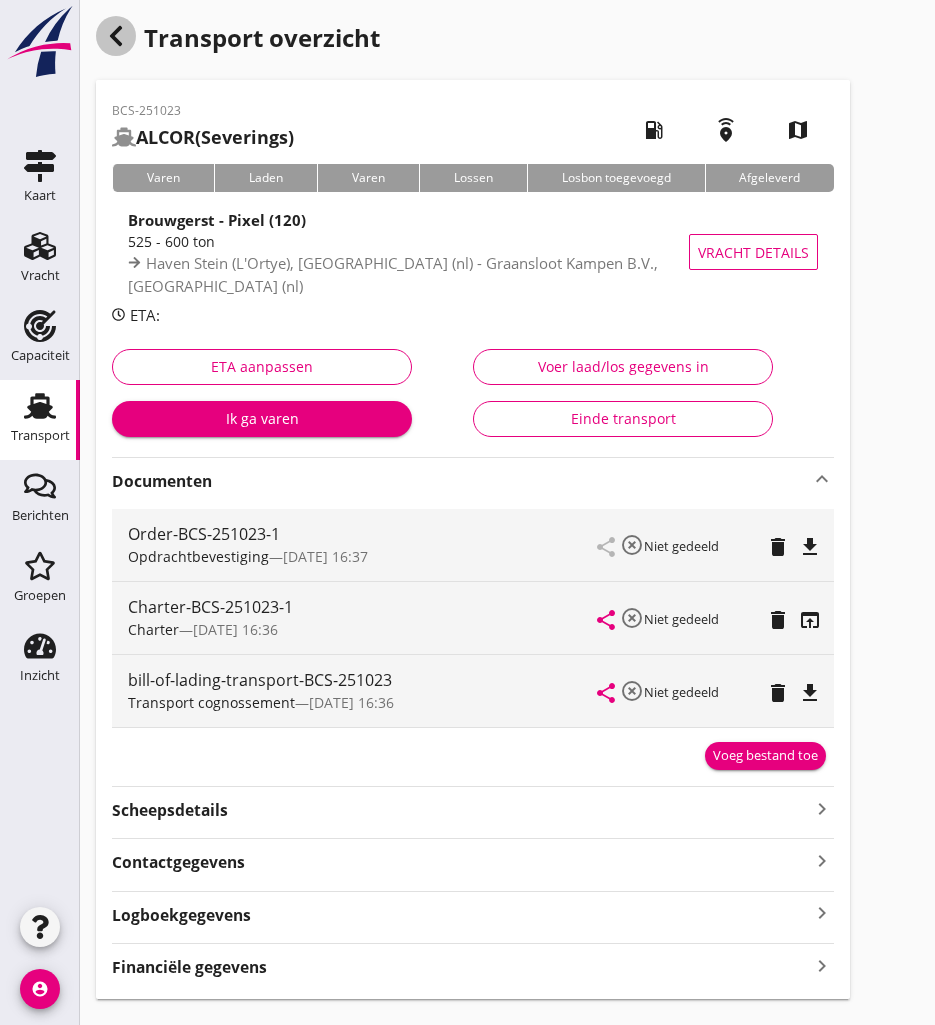 click 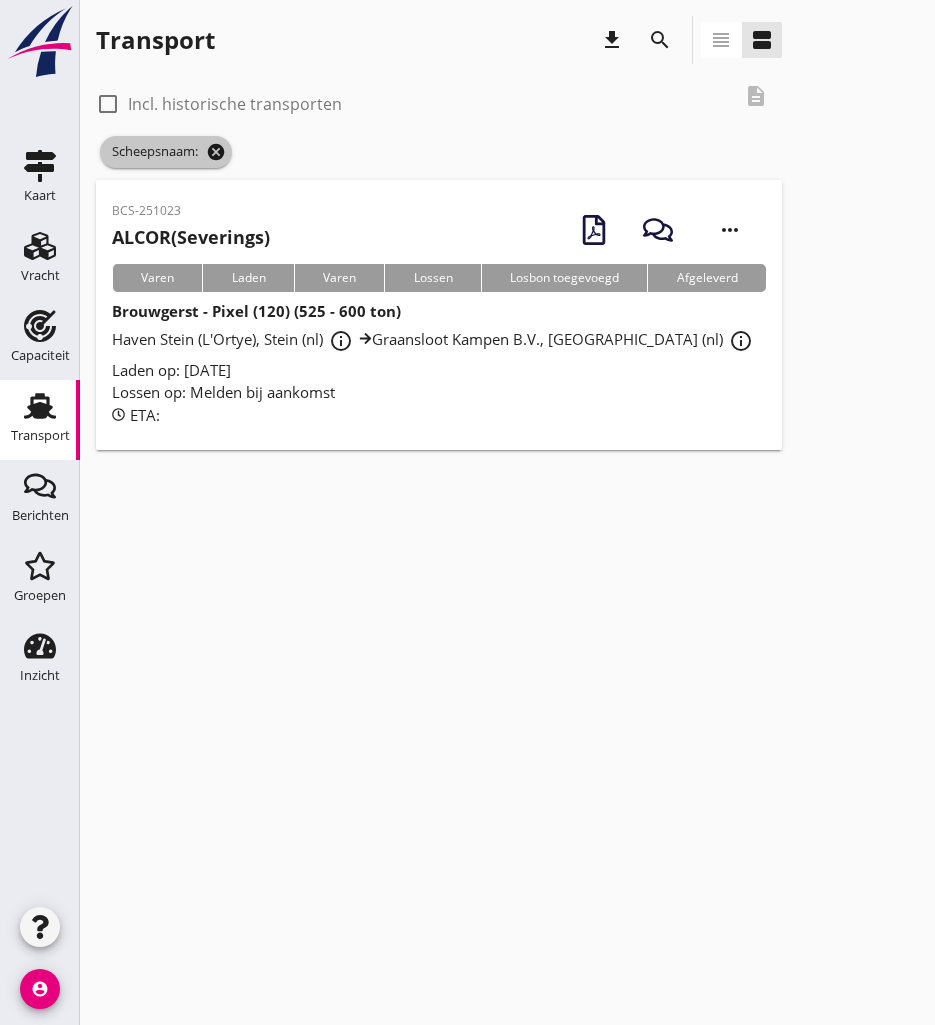 click on "cancel" at bounding box center [216, 152] 